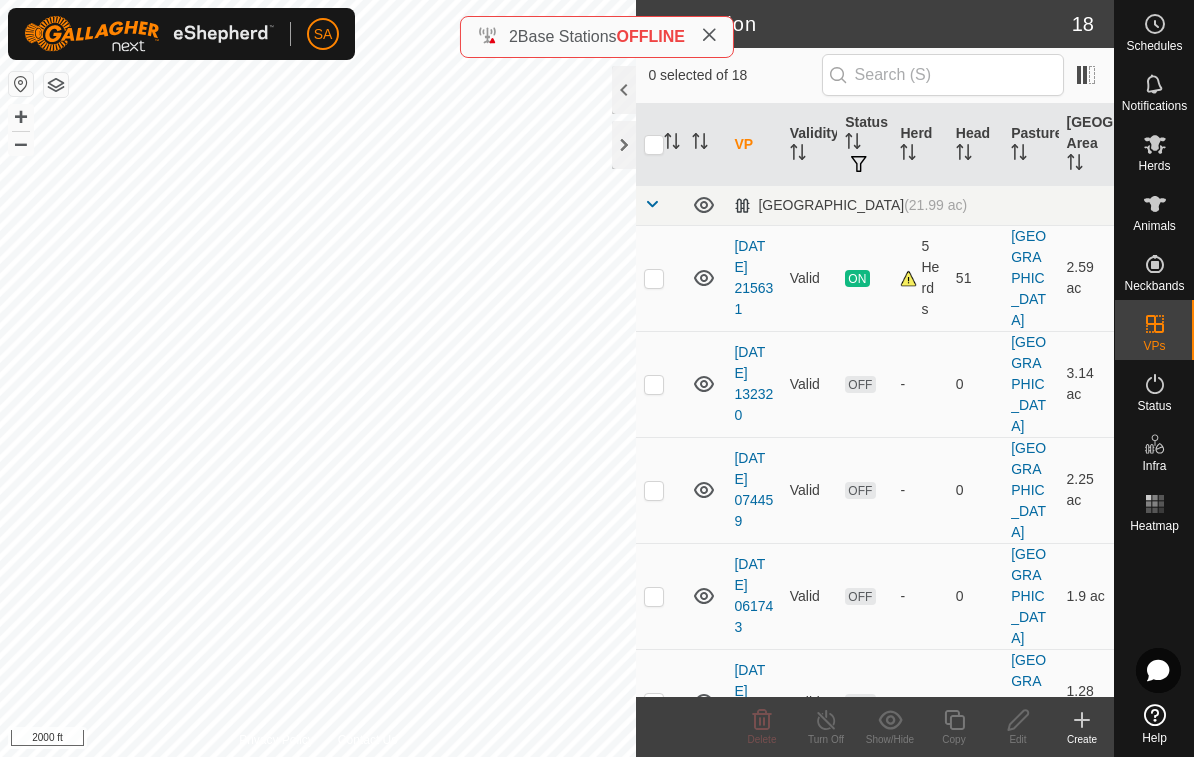 scroll, scrollTop: 0, scrollLeft: 0, axis: both 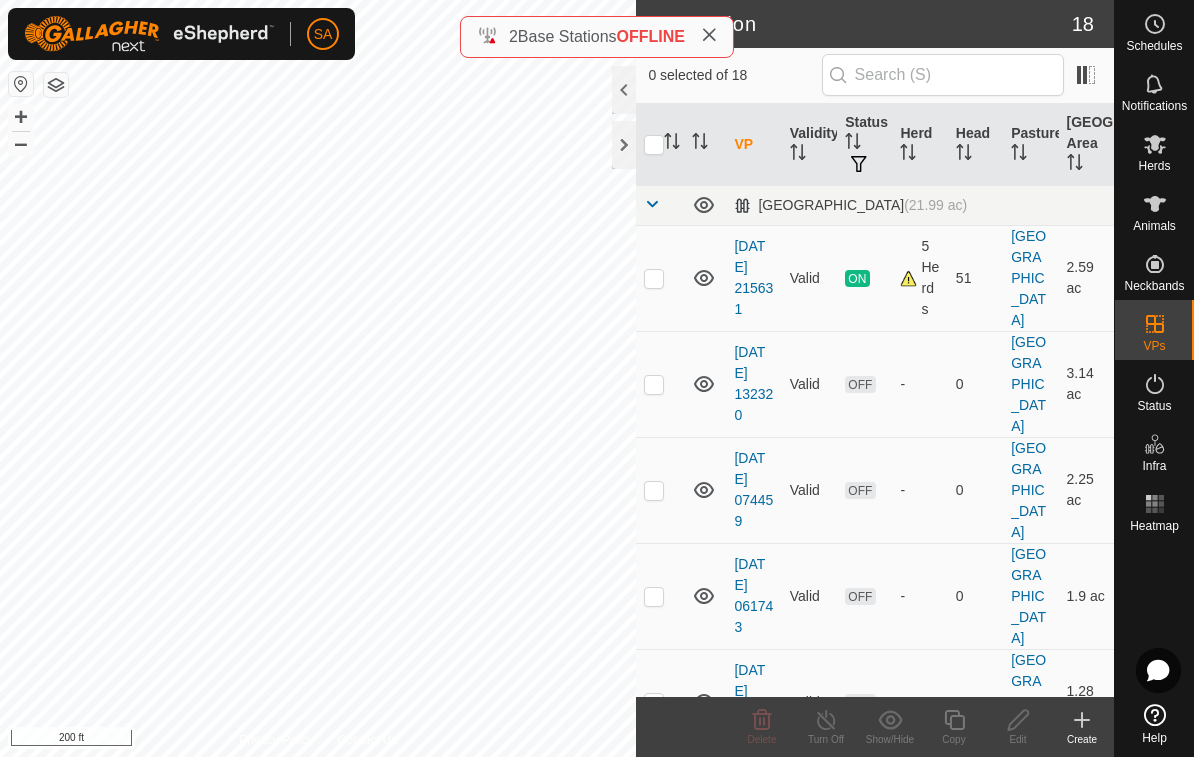 click at bounding box center (654, 490) 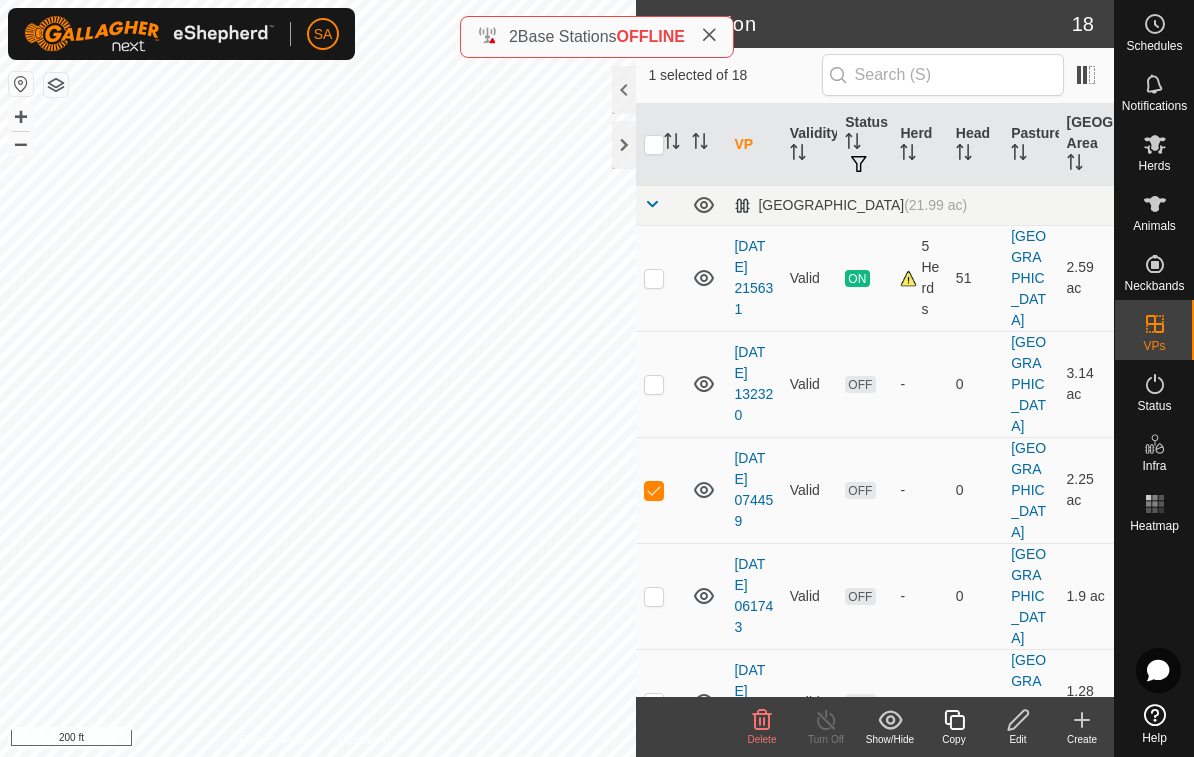 click at bounding box center [660, 490] 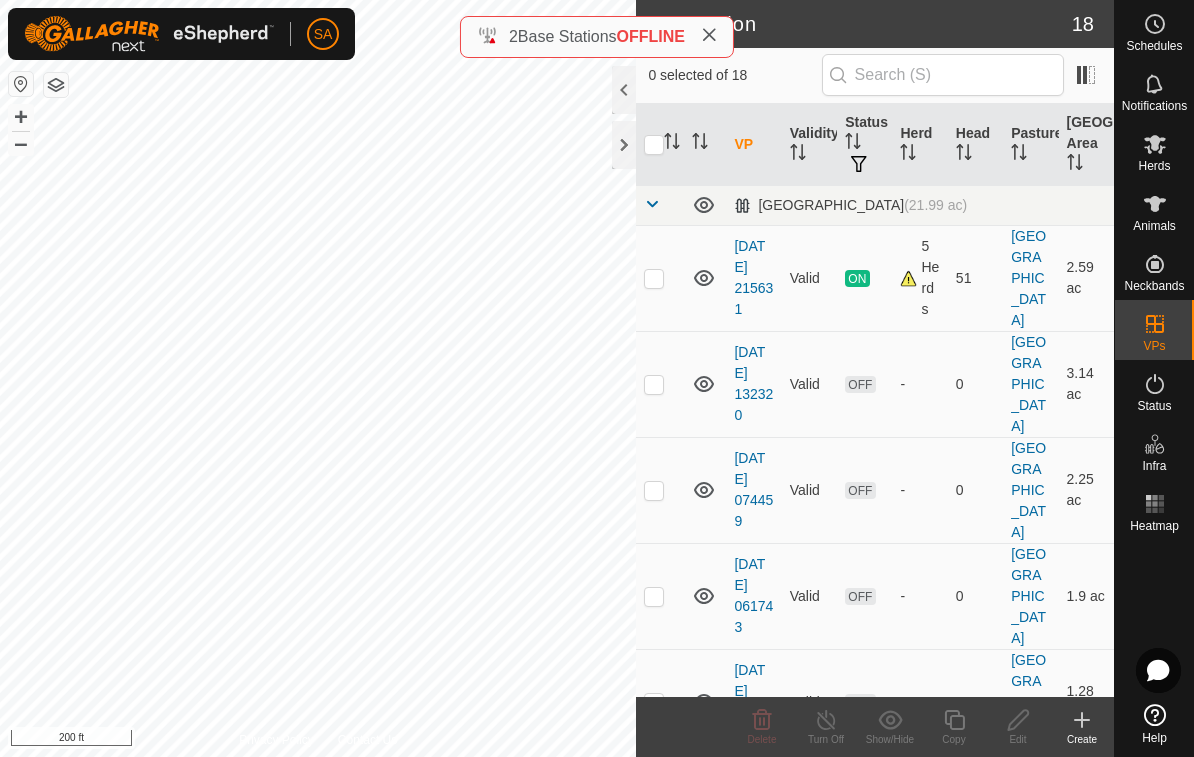 click at bounding box center (660, 596) 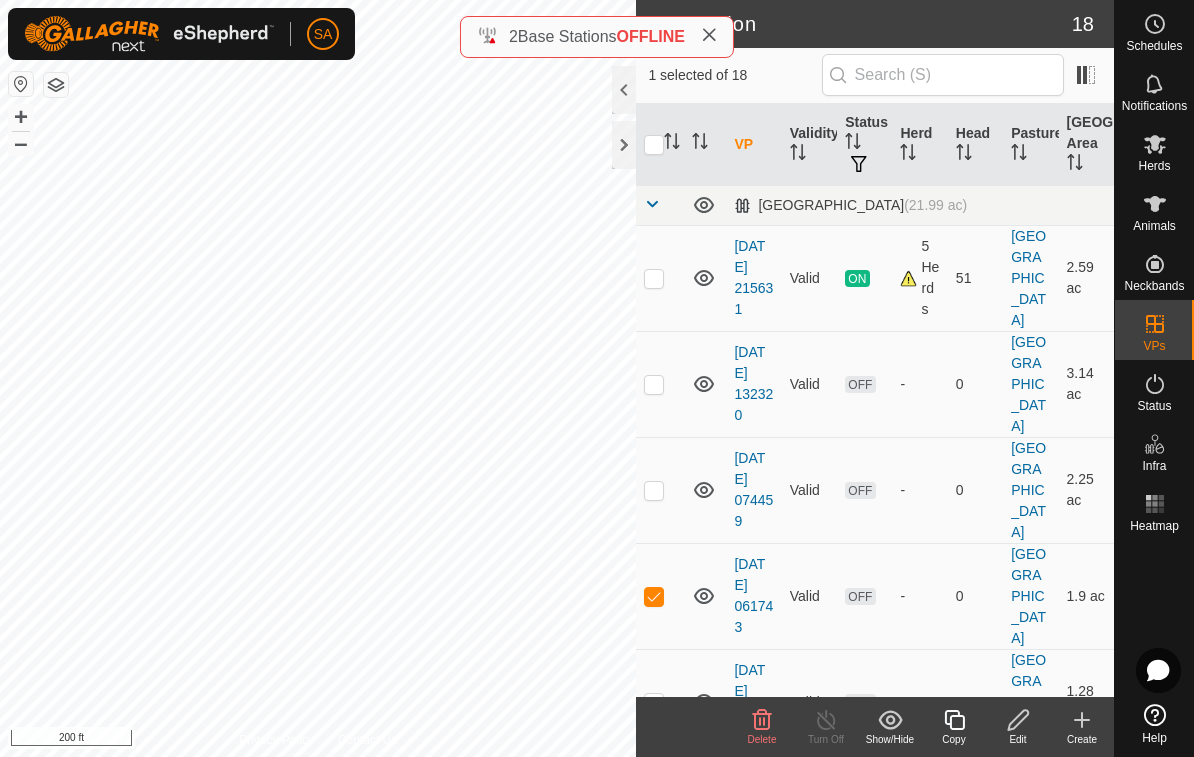 click on "Delete" 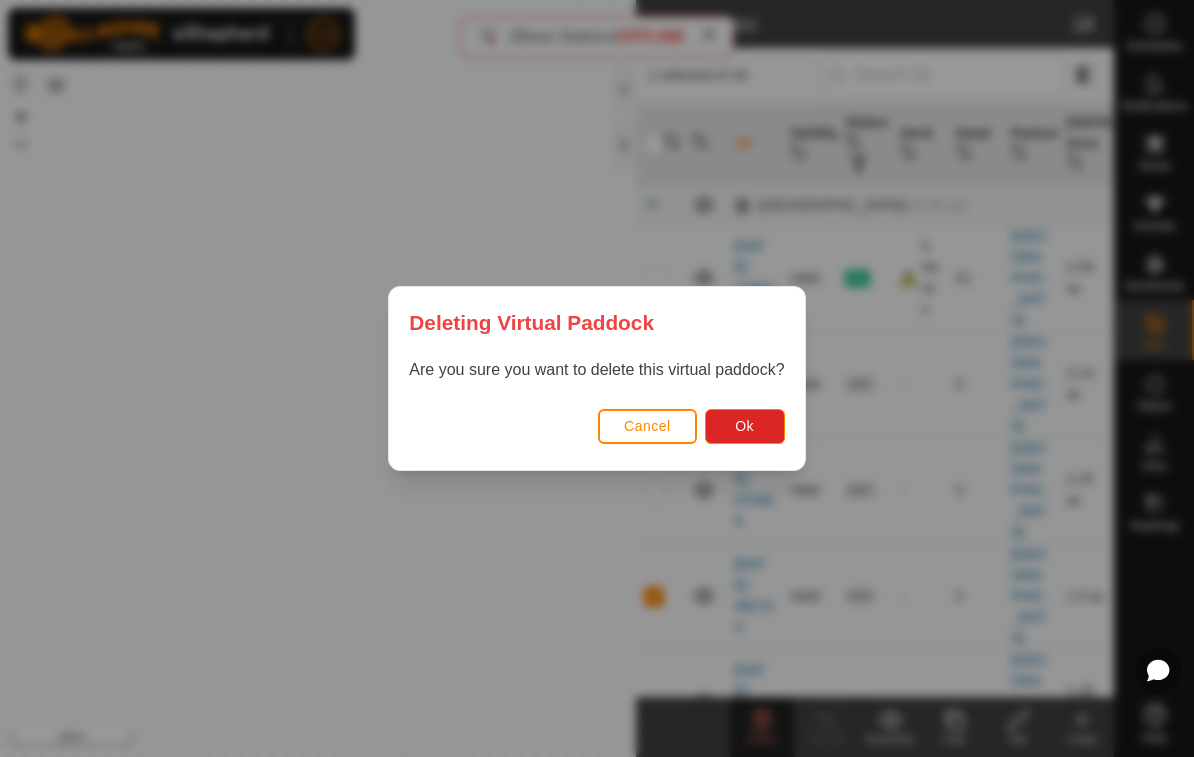 click on "Ok" at bounding box center (745, 426) 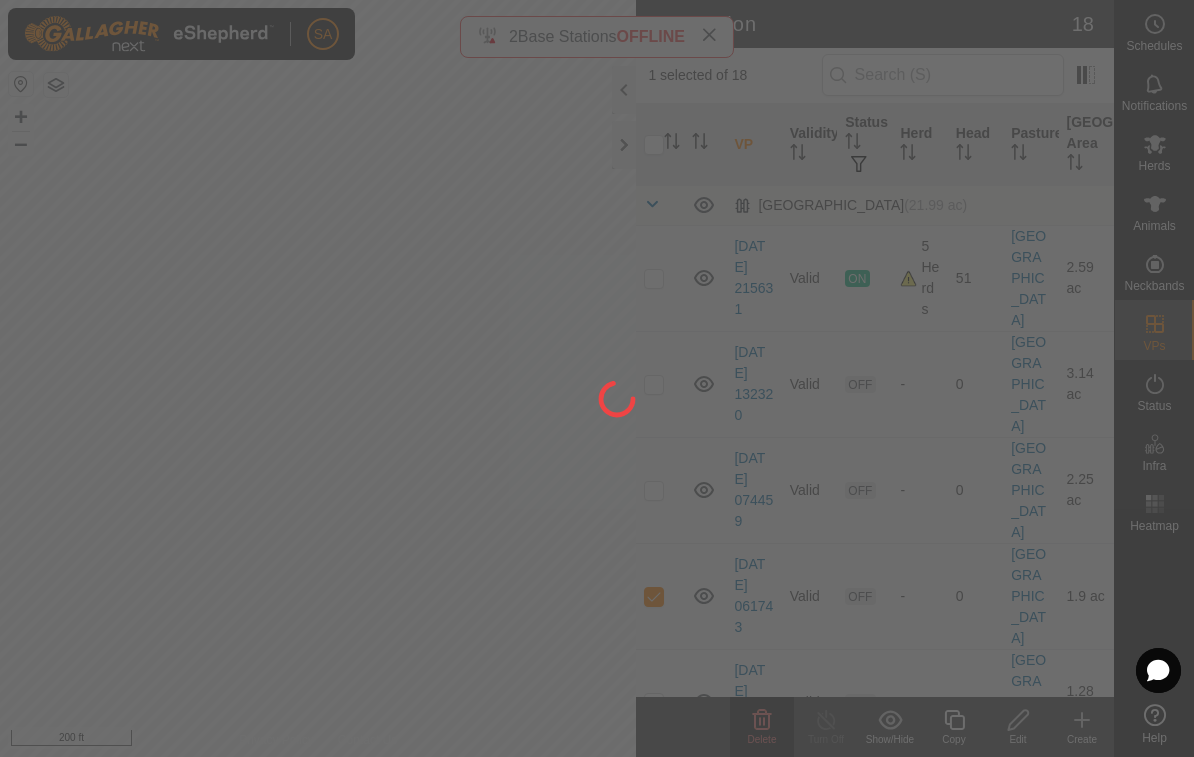 checkbox on "false" 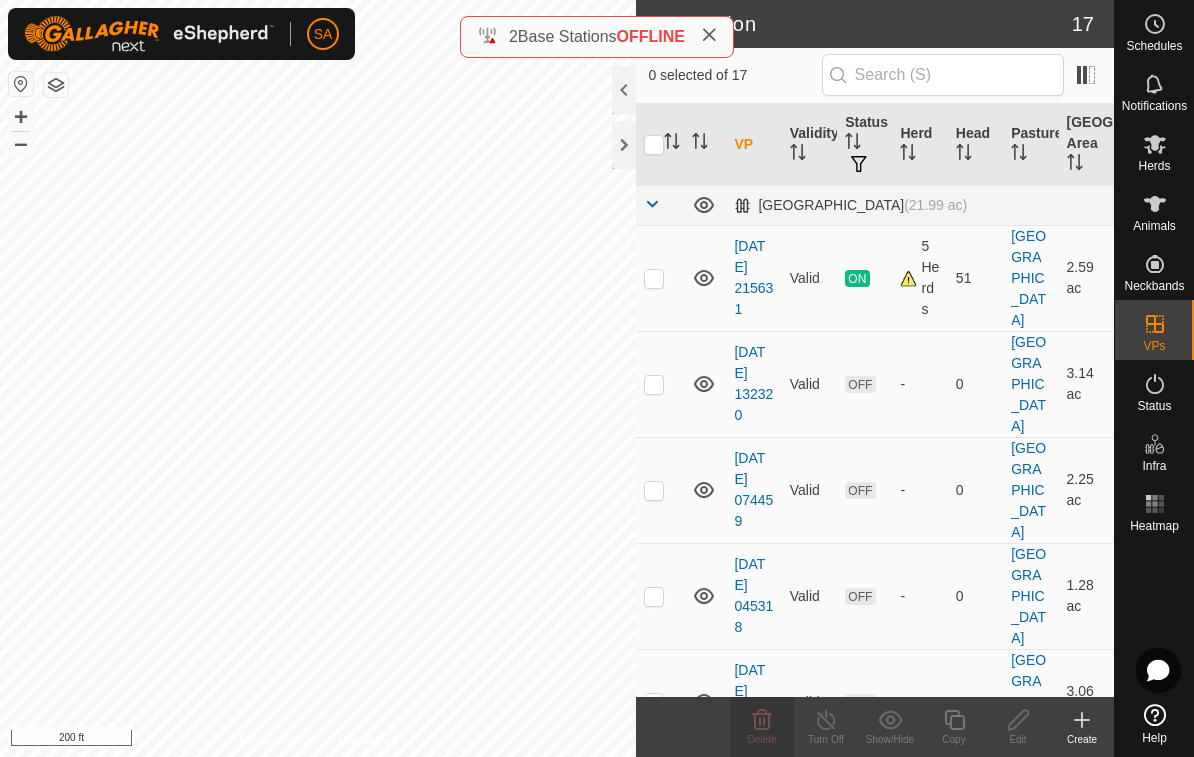 click at bounding box center (654, 702) 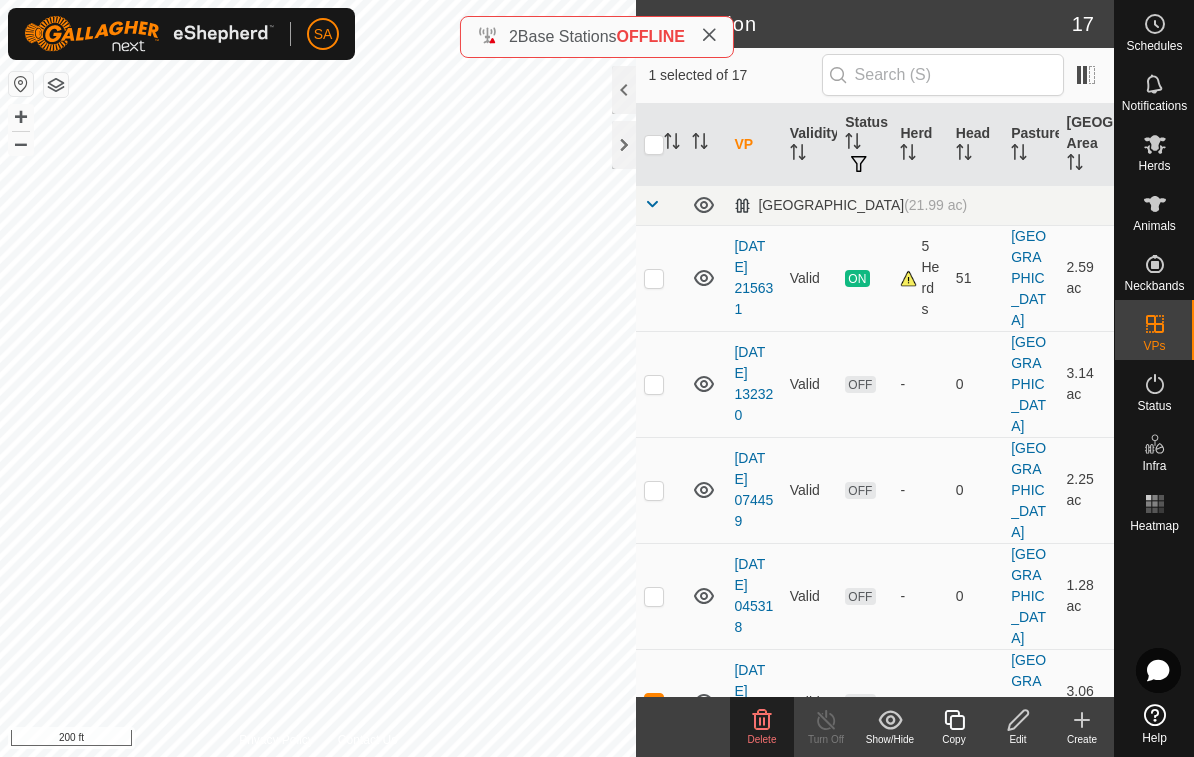 click 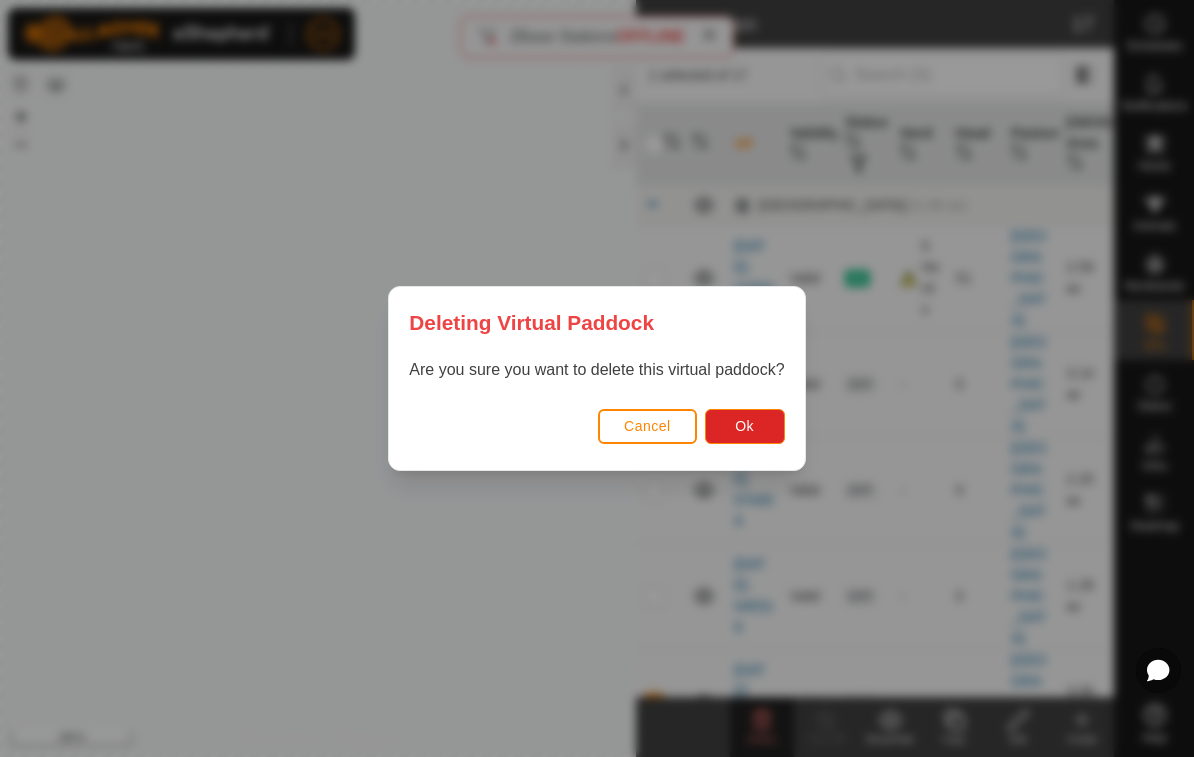 click on "Ok" at bounding box center [745, 426] 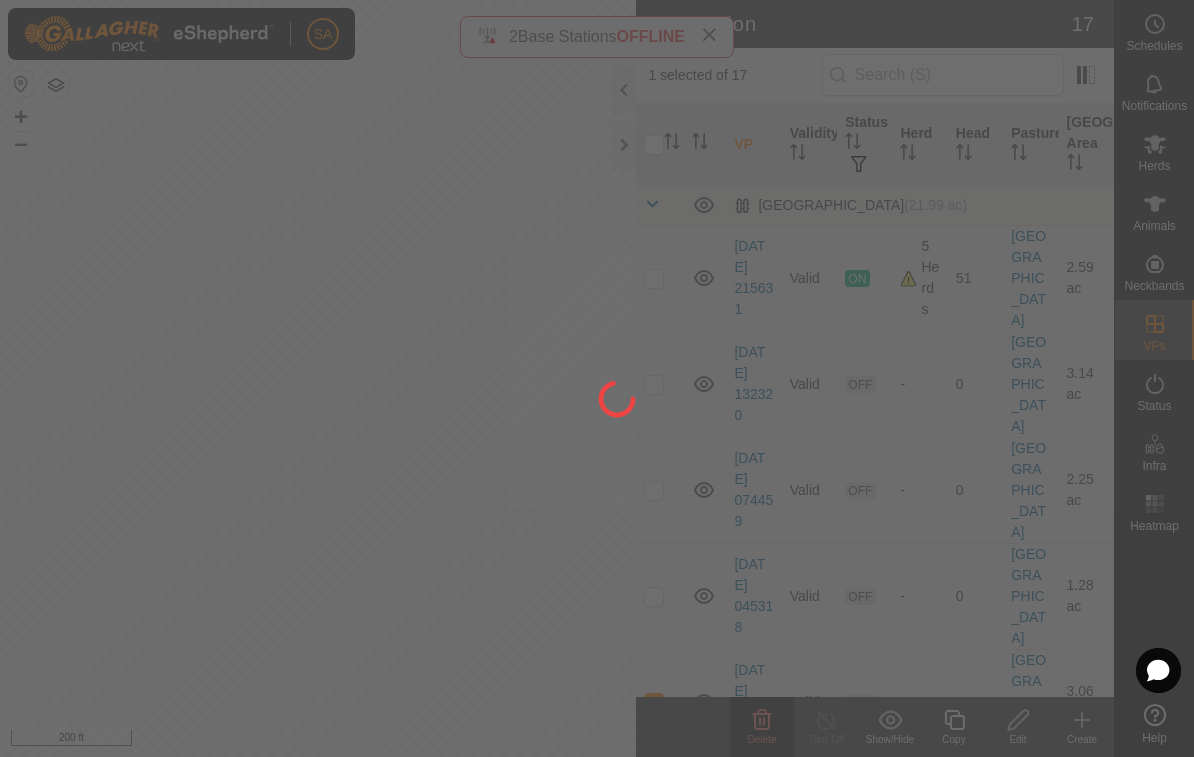 checkbox on "false" 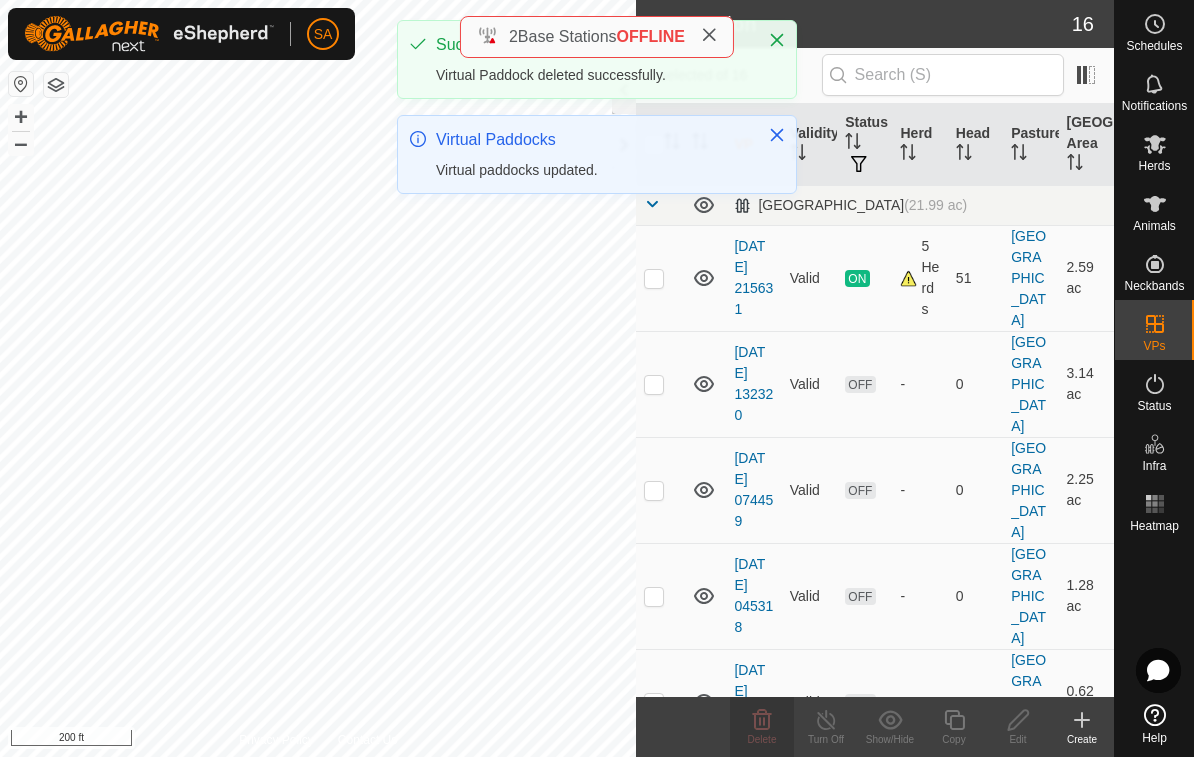 click at bounding box center [660, 490] 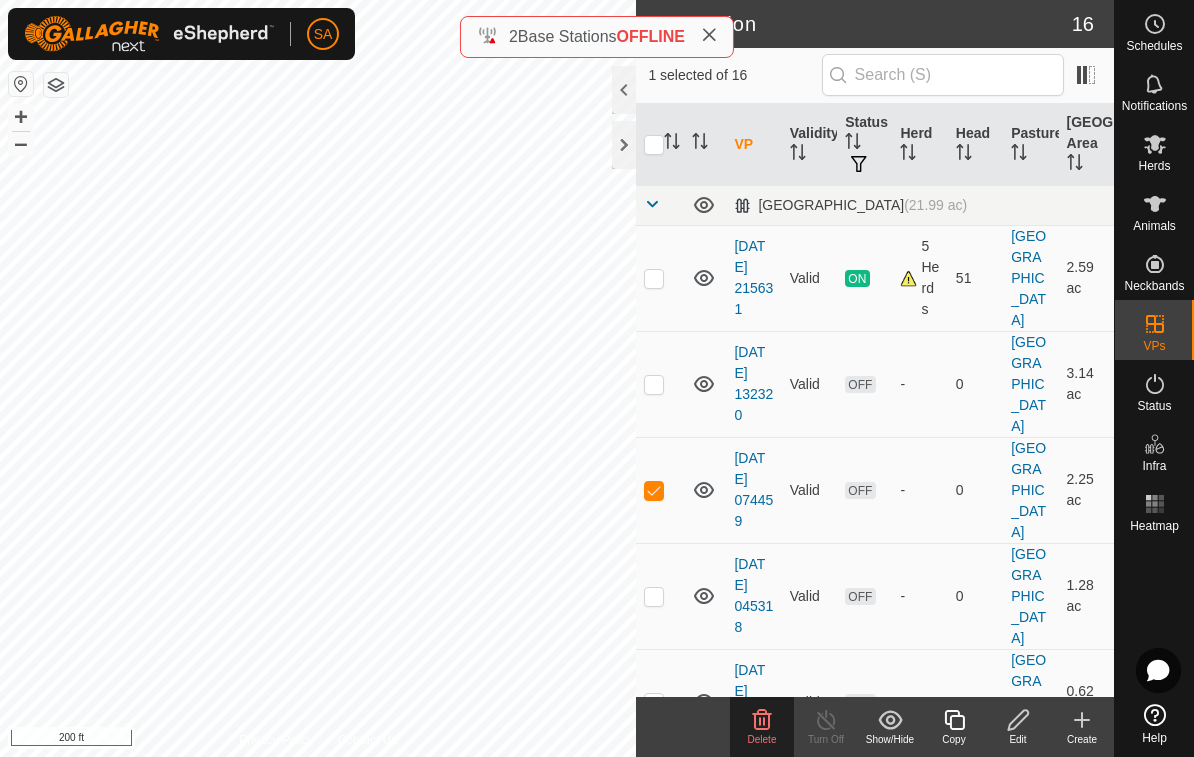 click 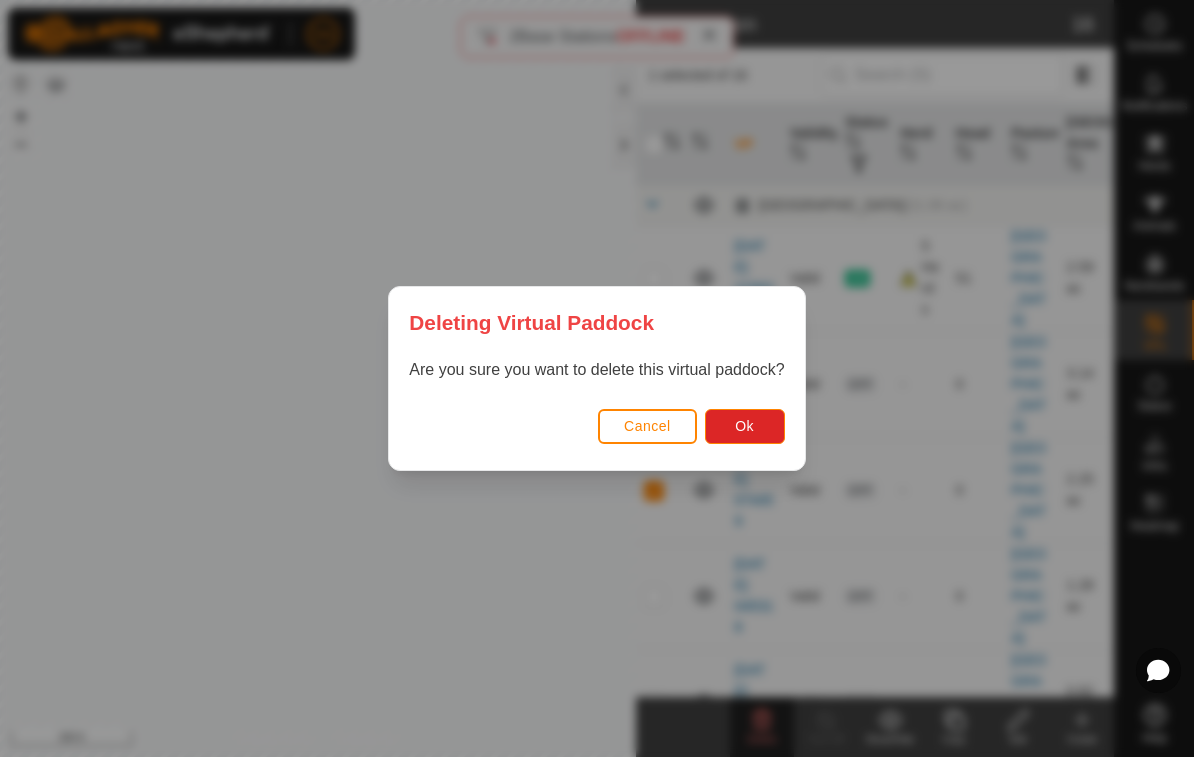 click on "Ok" at bounding box center [745, 426] 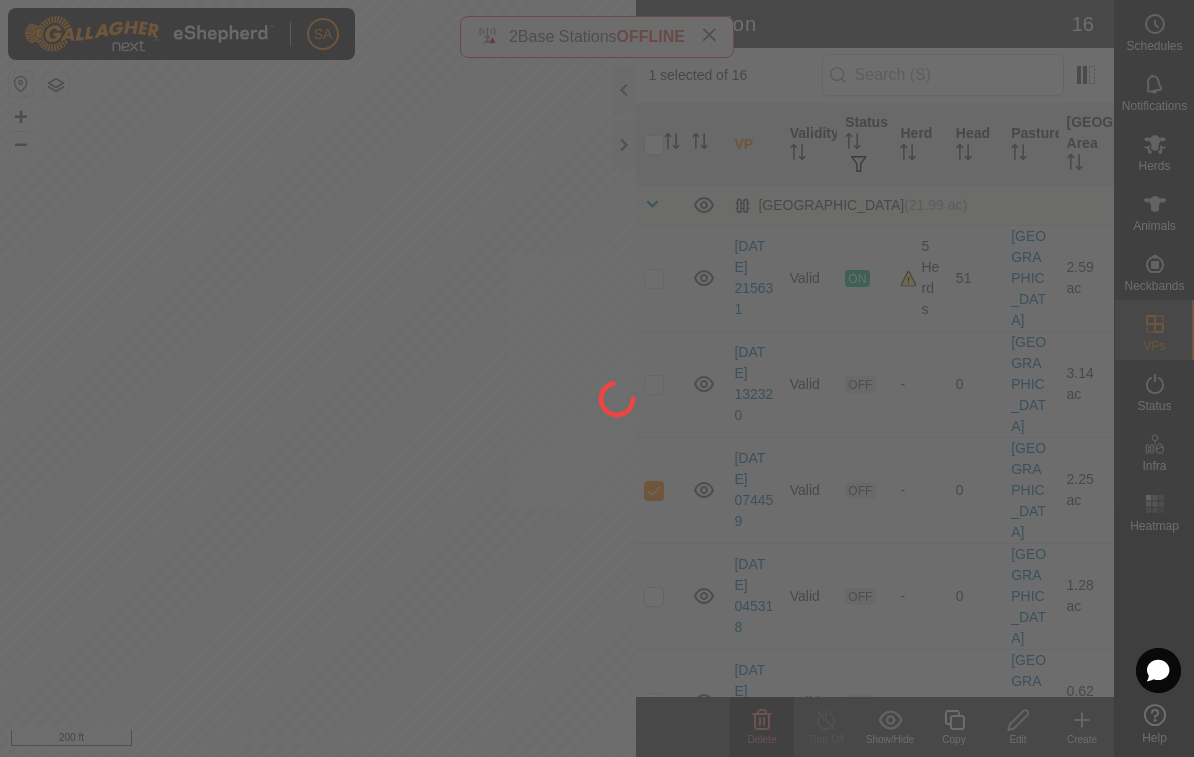 checkbox on "false" 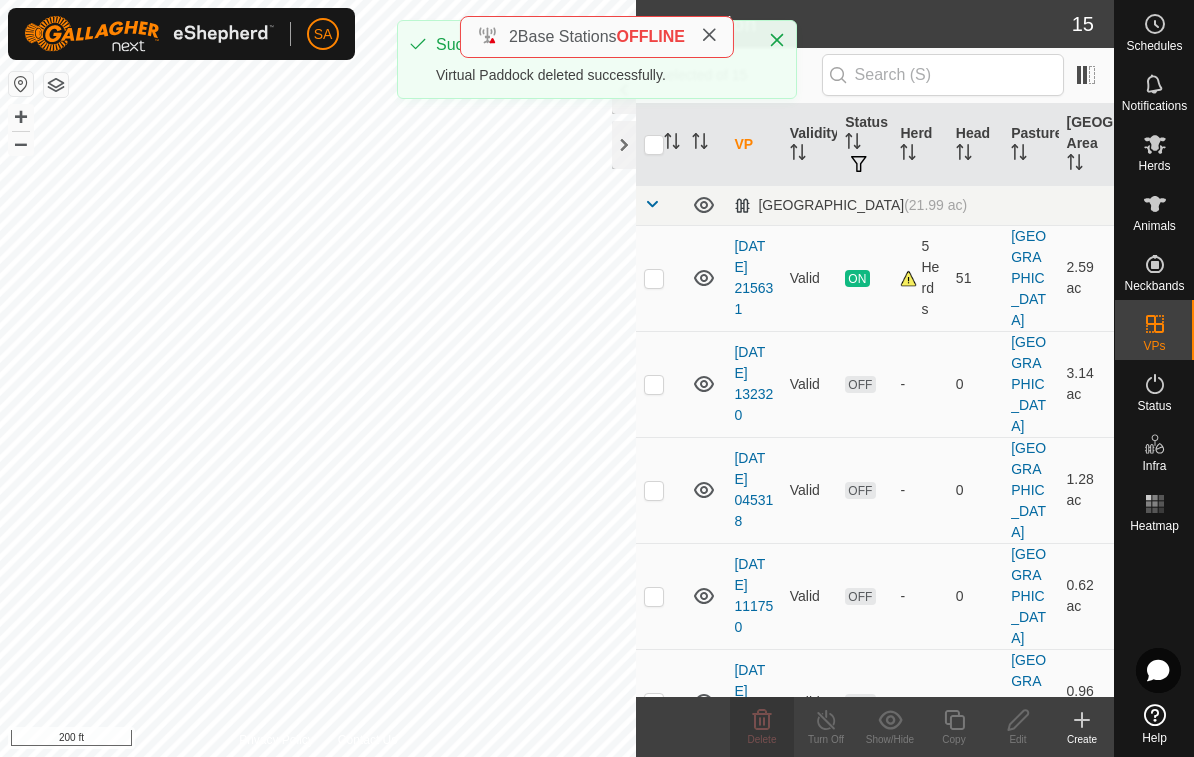 click at bounding box center [660, 490] 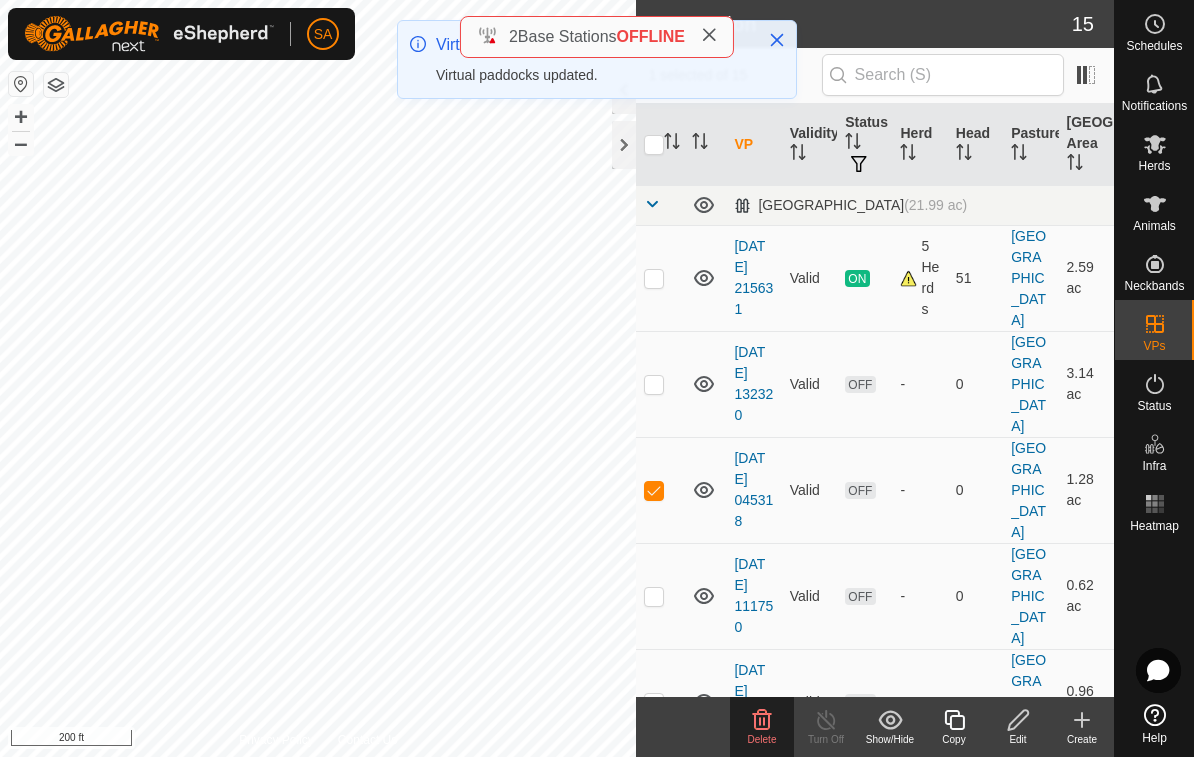 click 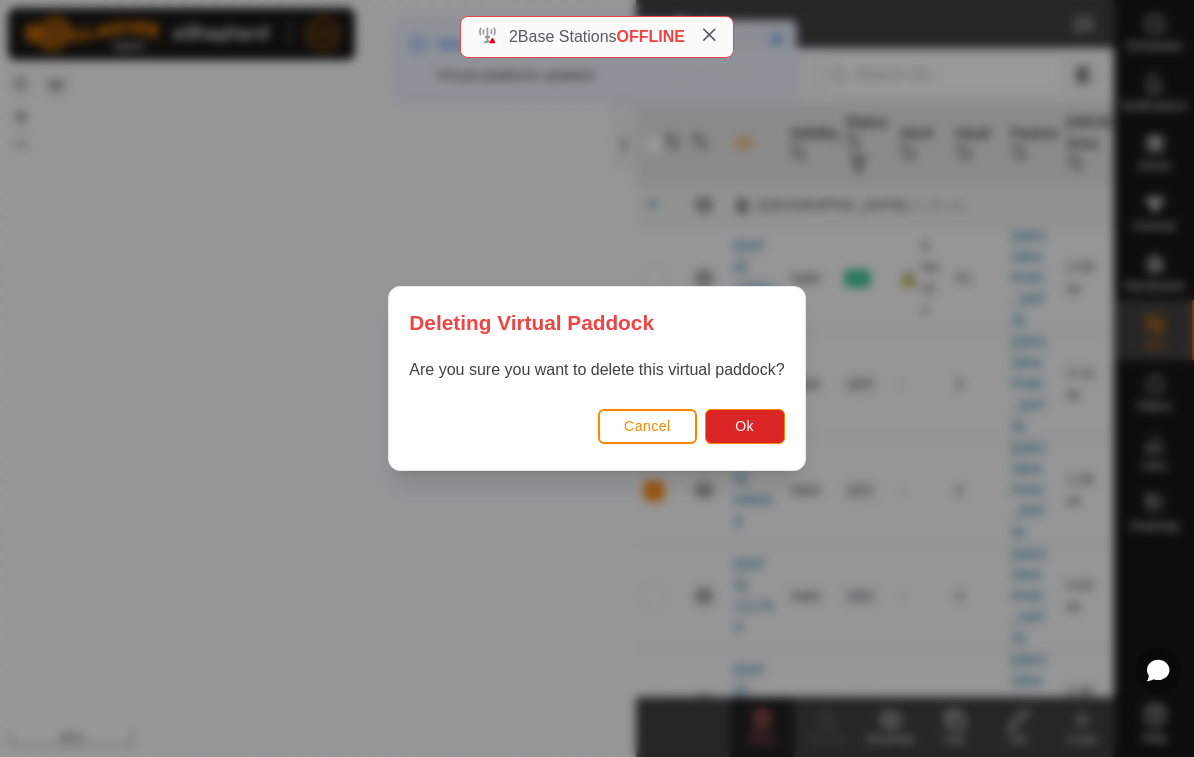 click on "Ok" at bounding box center [744, 426] 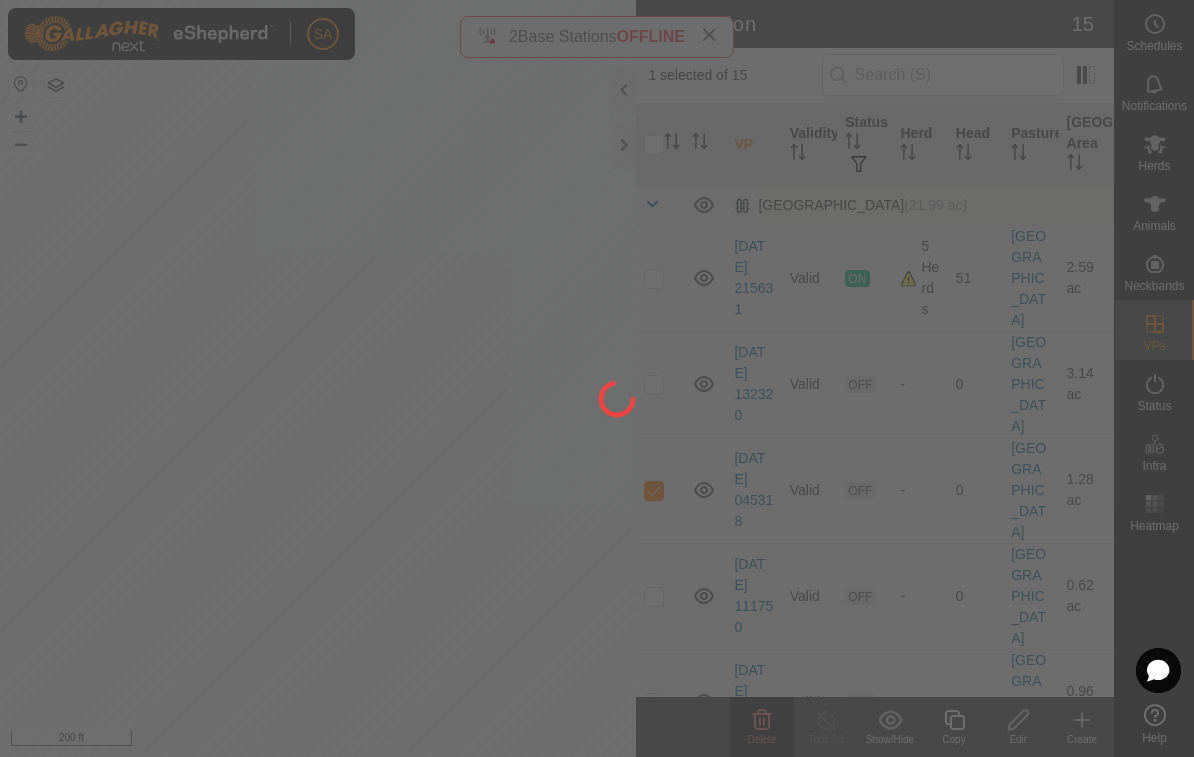 checkbox on "false" 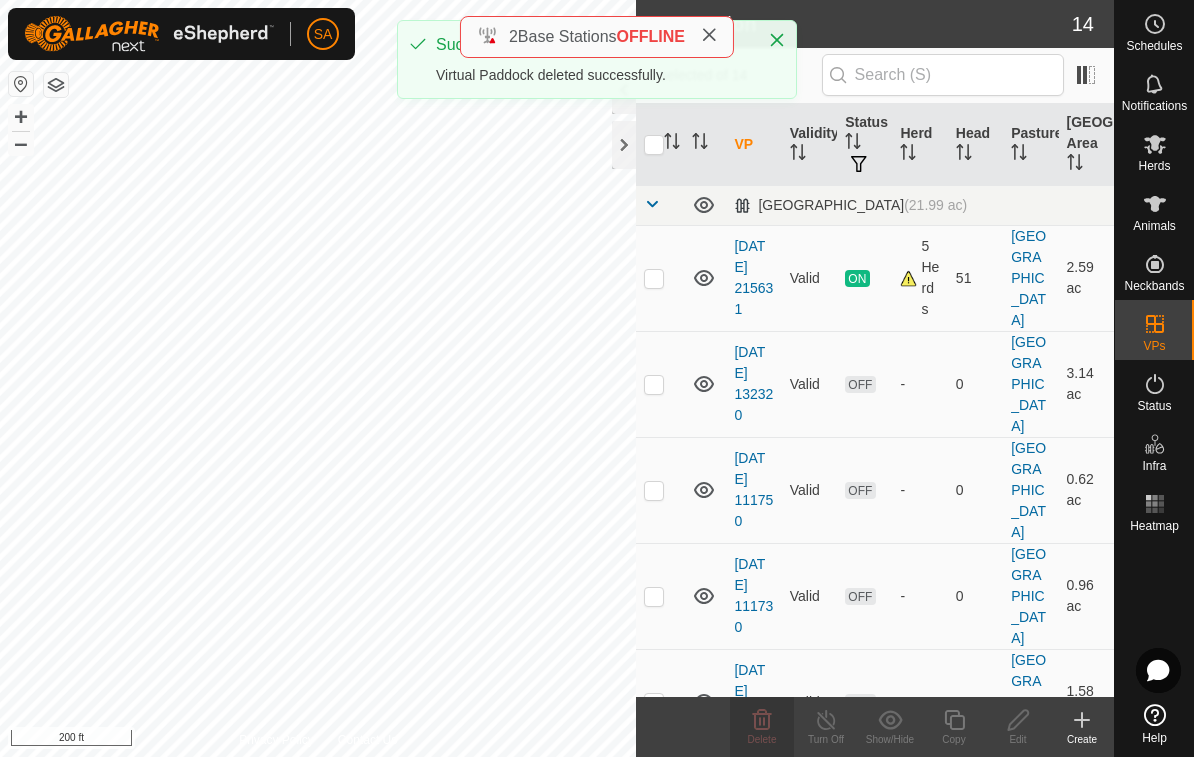 click at bounding box center [660, 384] 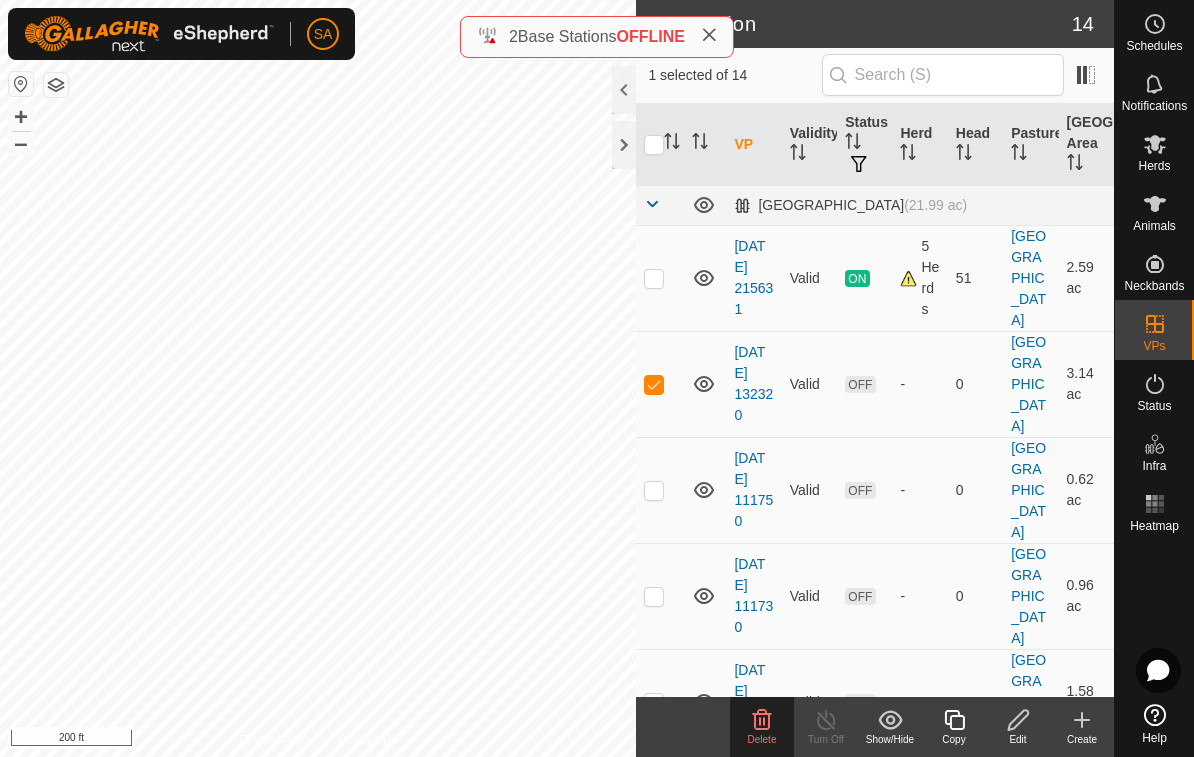 click 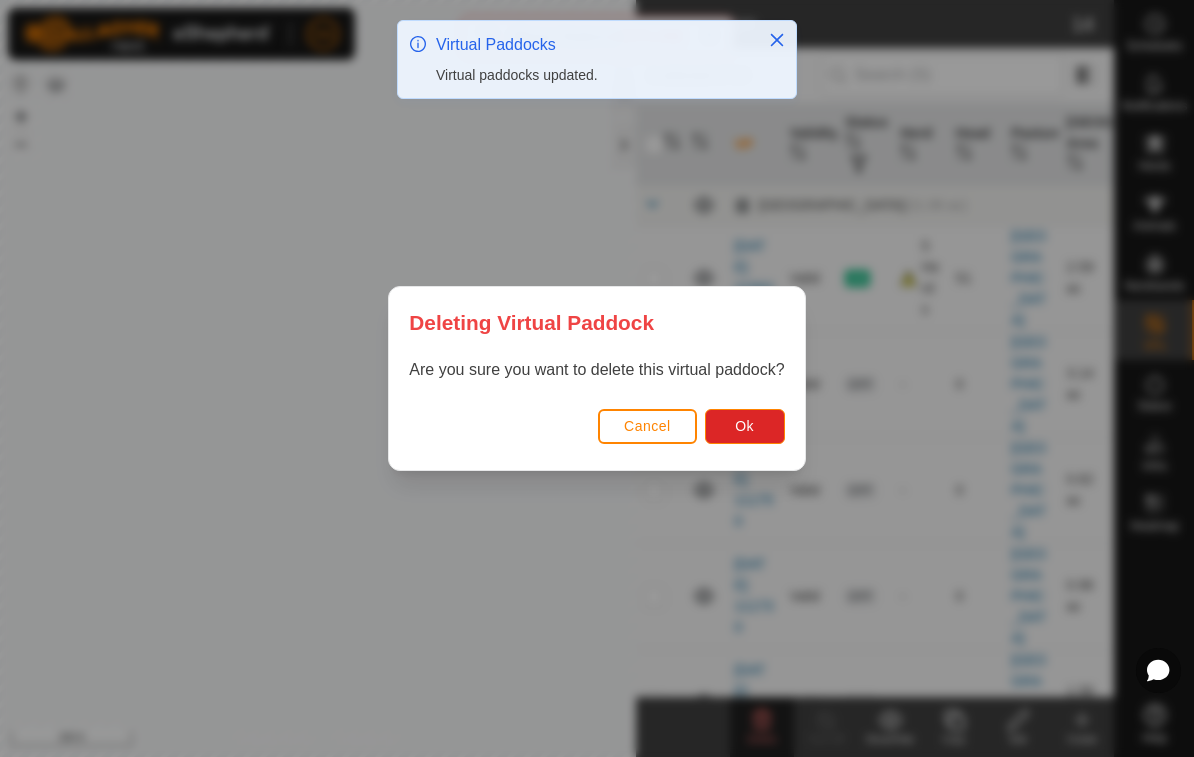 click on "Ok" at bounding box center [745, 426] 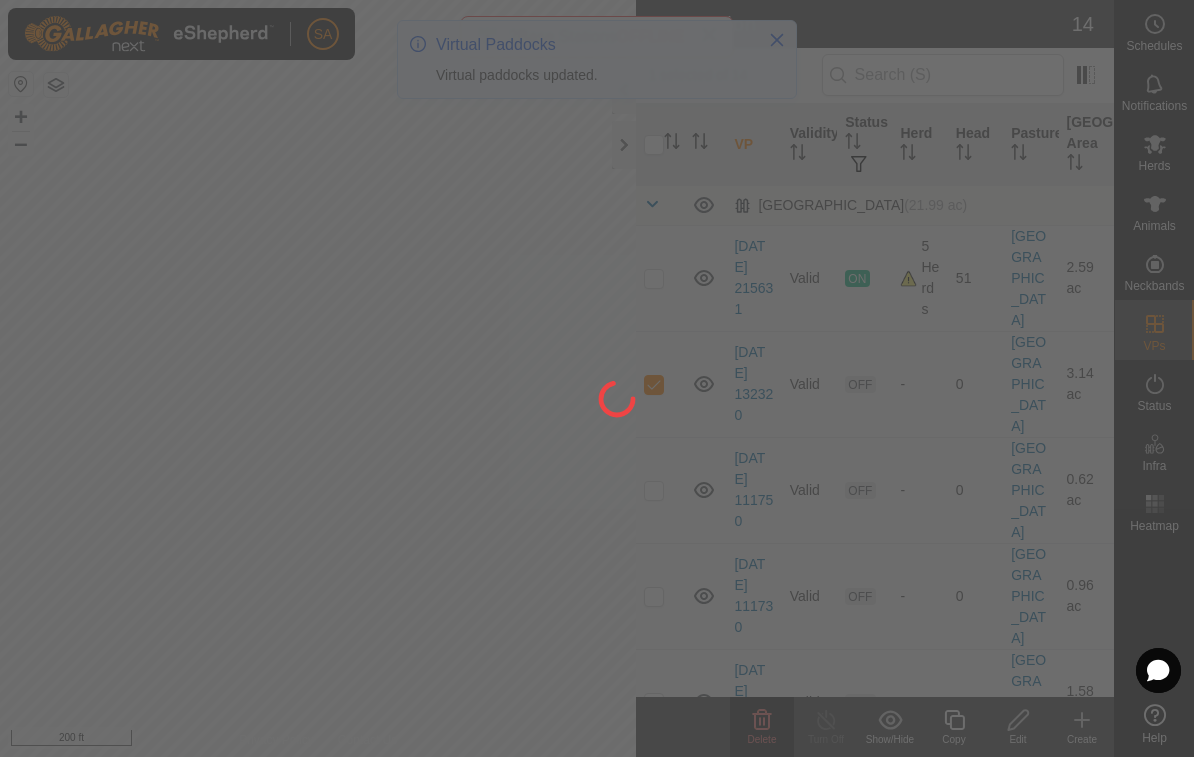 checkbox on "false" 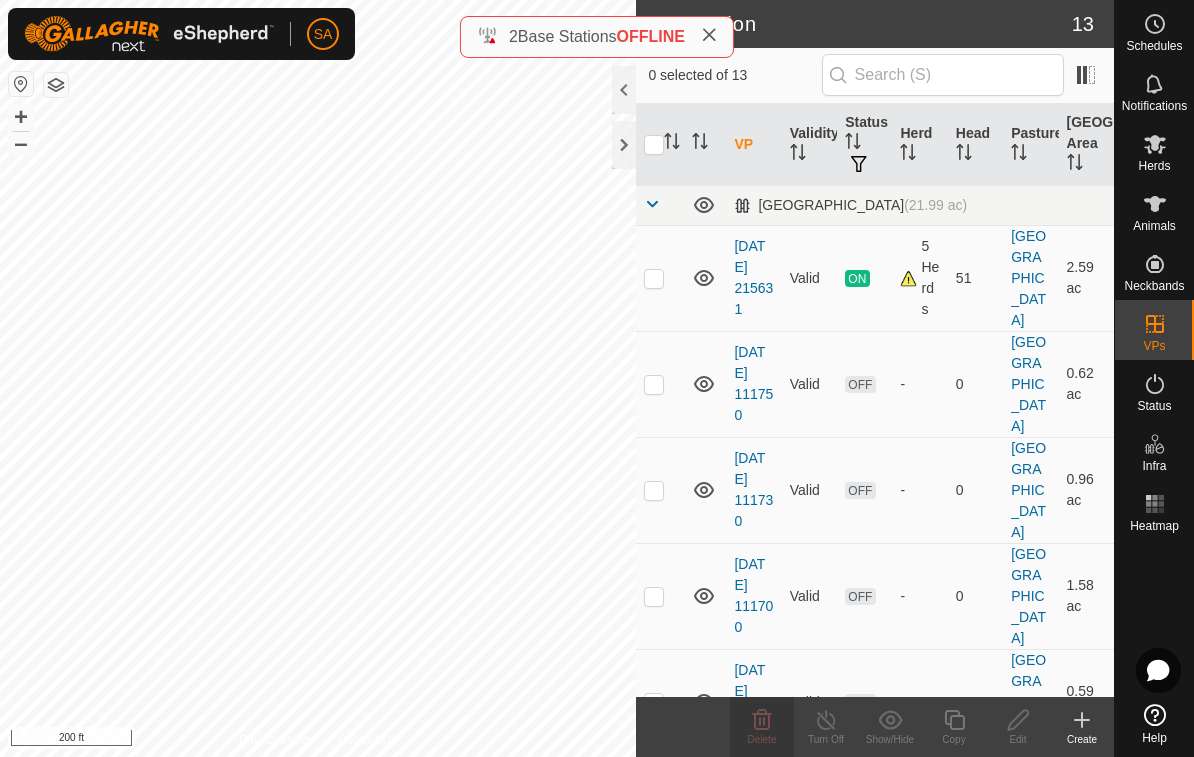 click at bounding box center [660, 384] 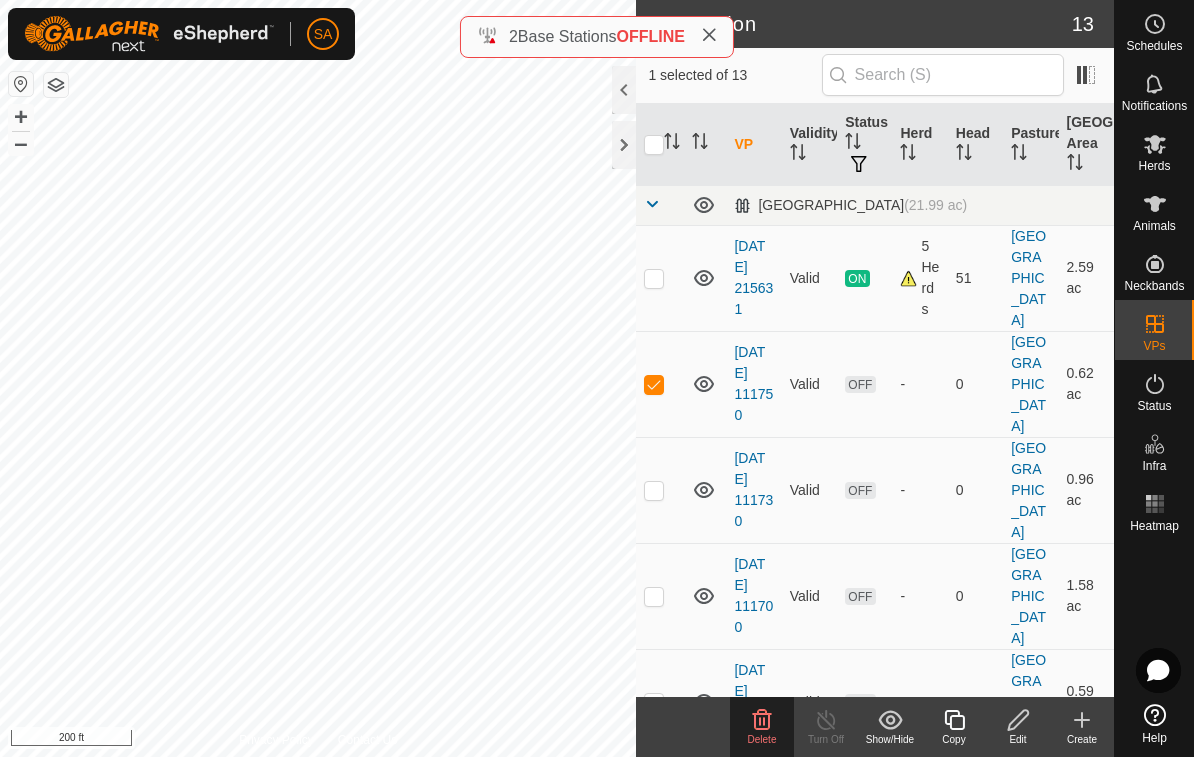 click at bounding box center (654, 384) 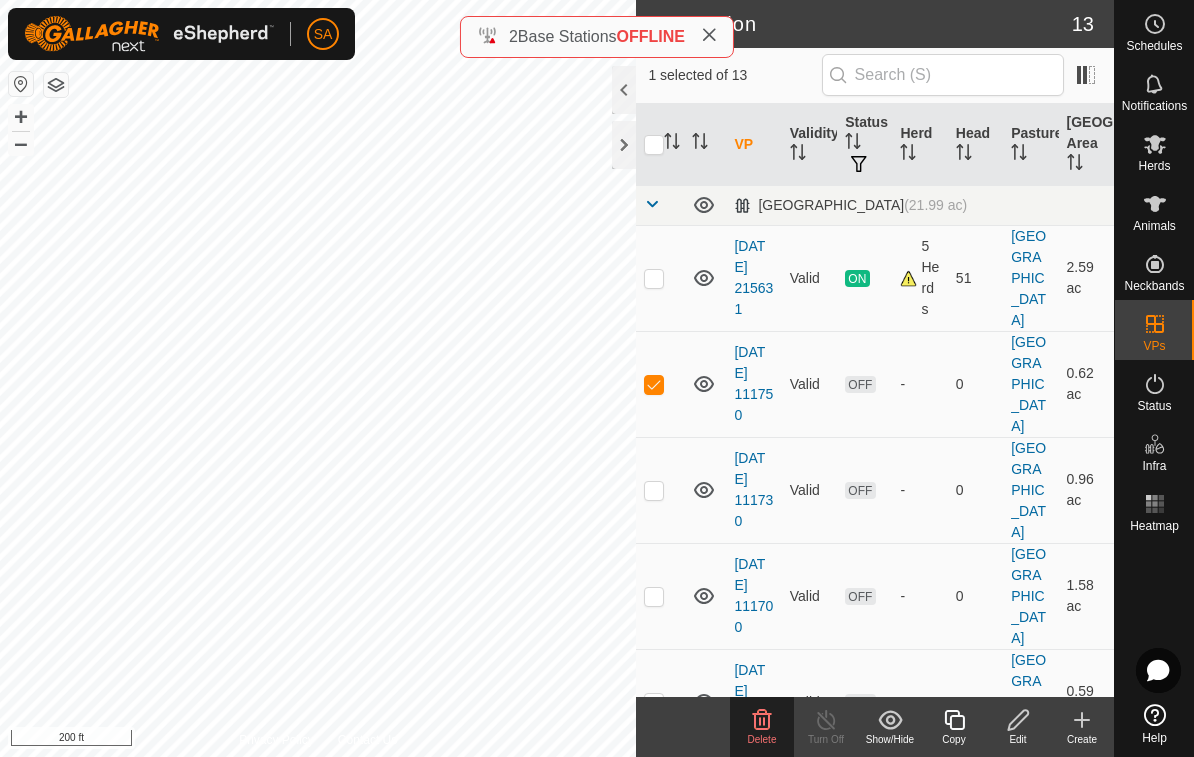checkbox on "false" 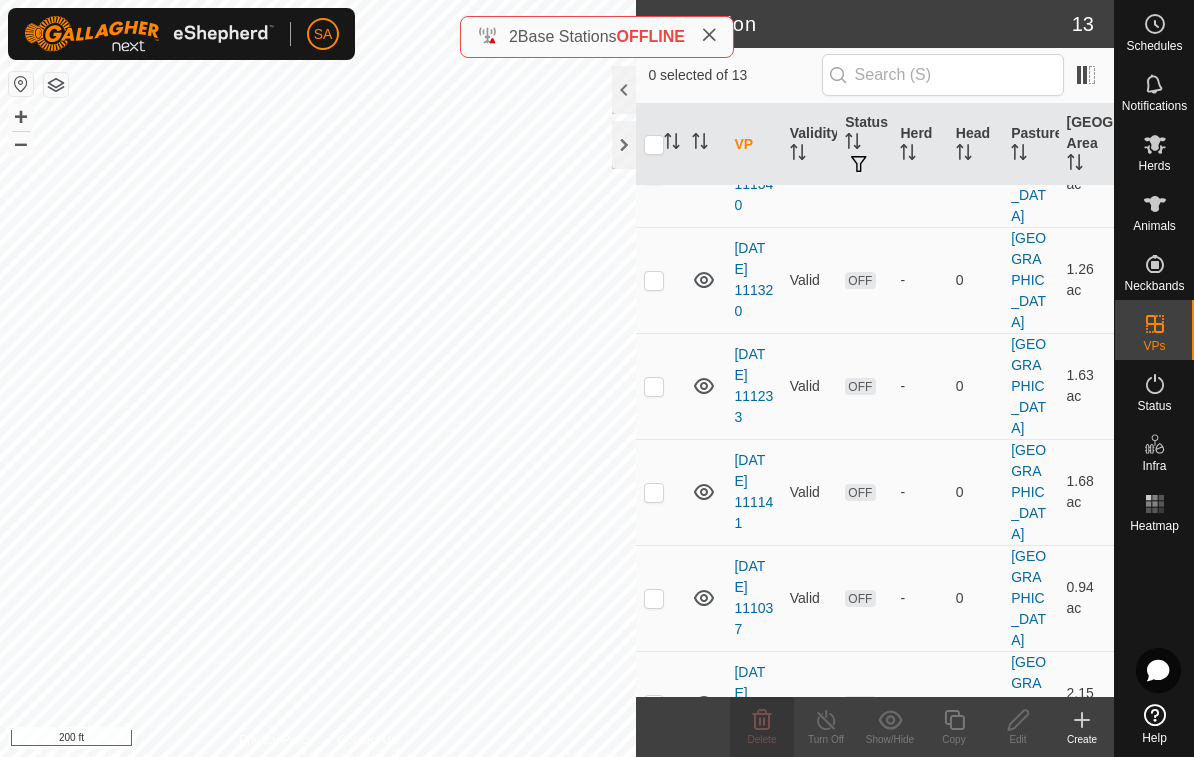 scroll, scrollTop: 633, scrollLeft: 0, axis: vertical 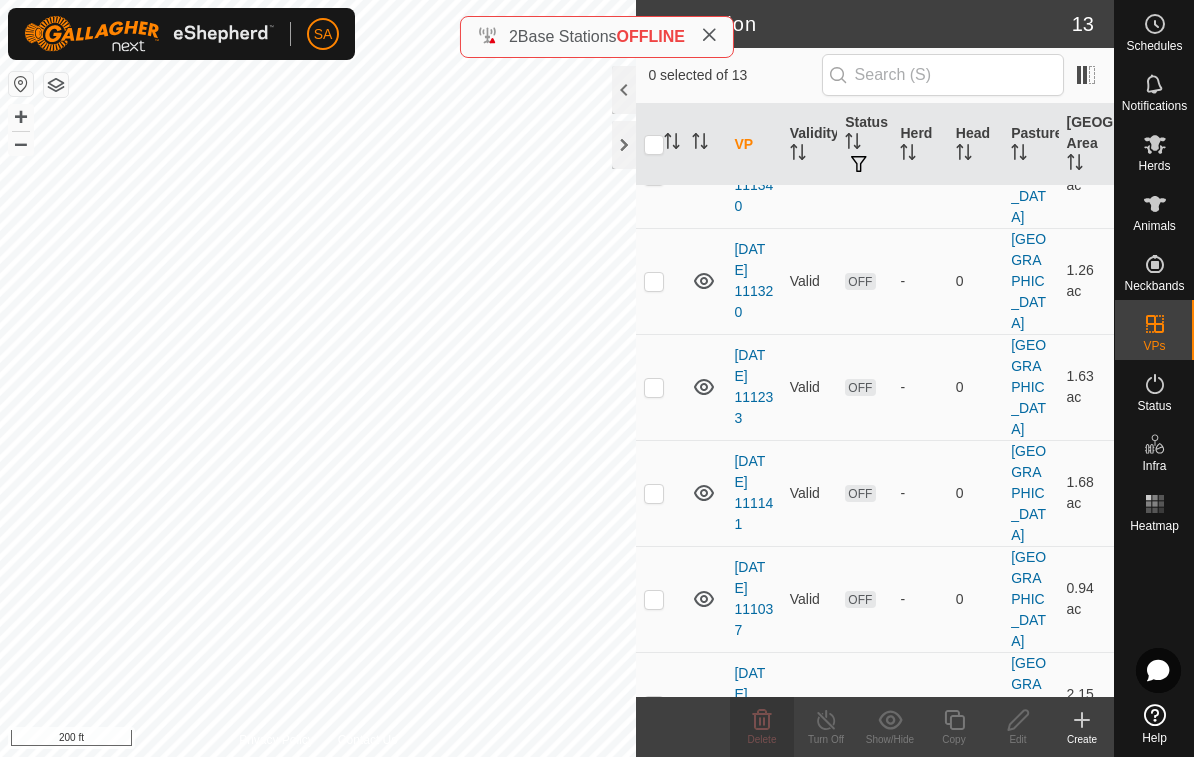 click at bounding box center [660, 917] 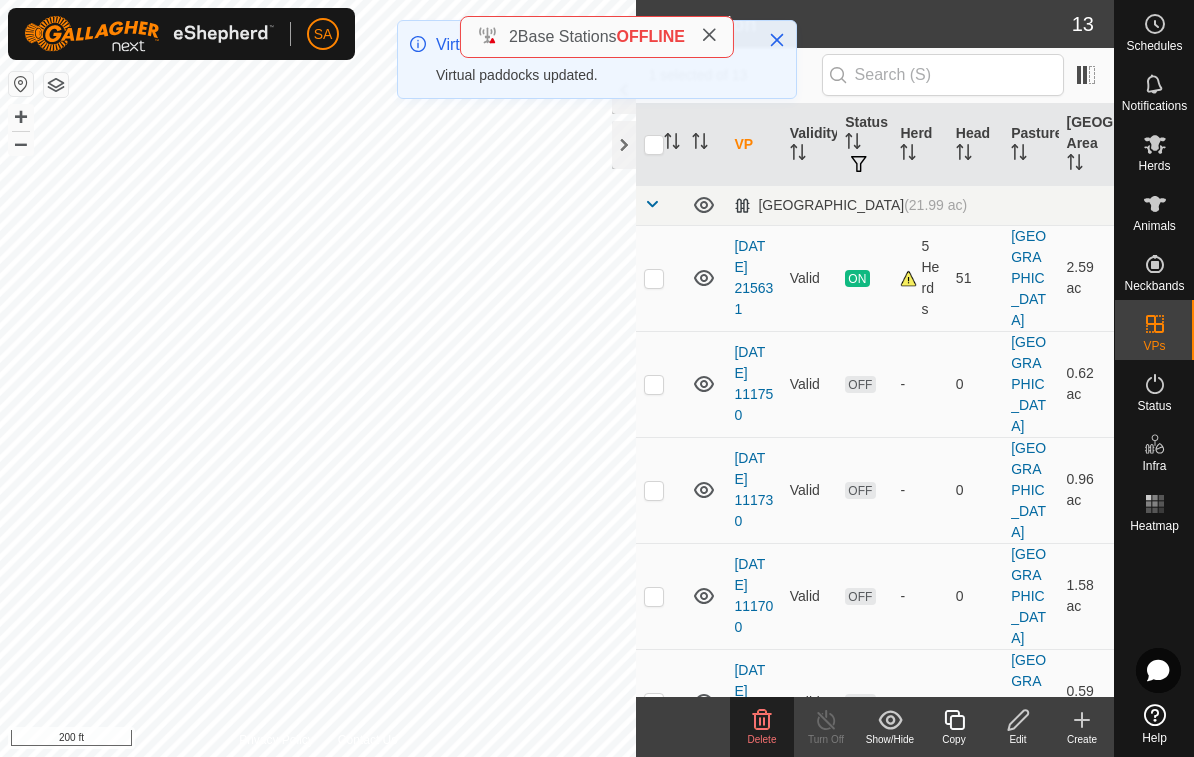 scroll, scrollTop: 0, scrollLeft: 0, axis: both 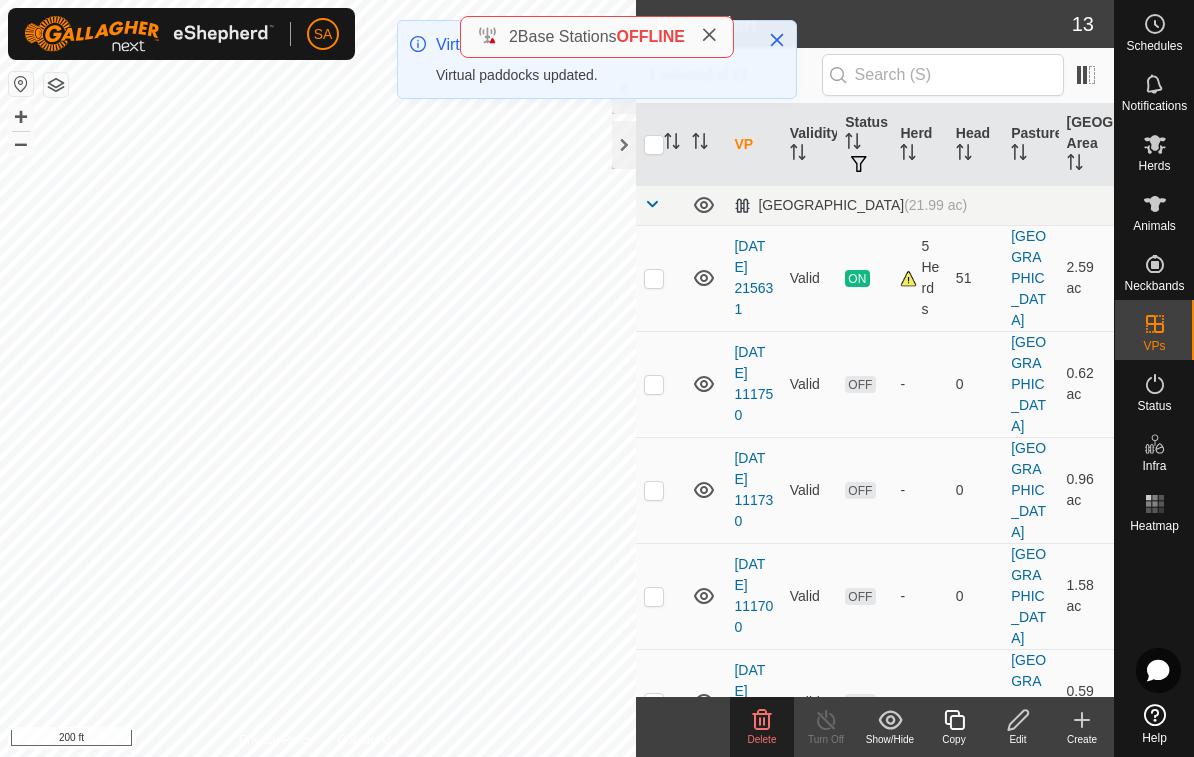 click at bounding box center (660, 278) 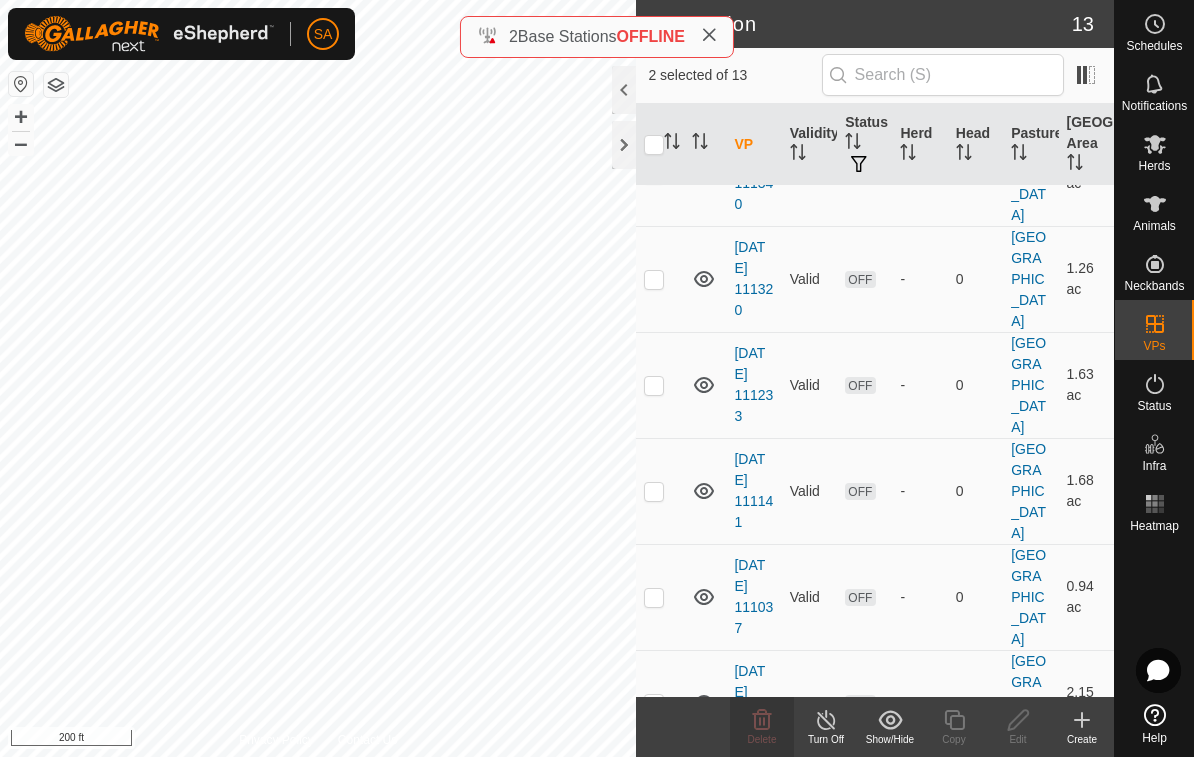 scroll, scrollTop: 633, scrollLeft: 0, axis: vertical 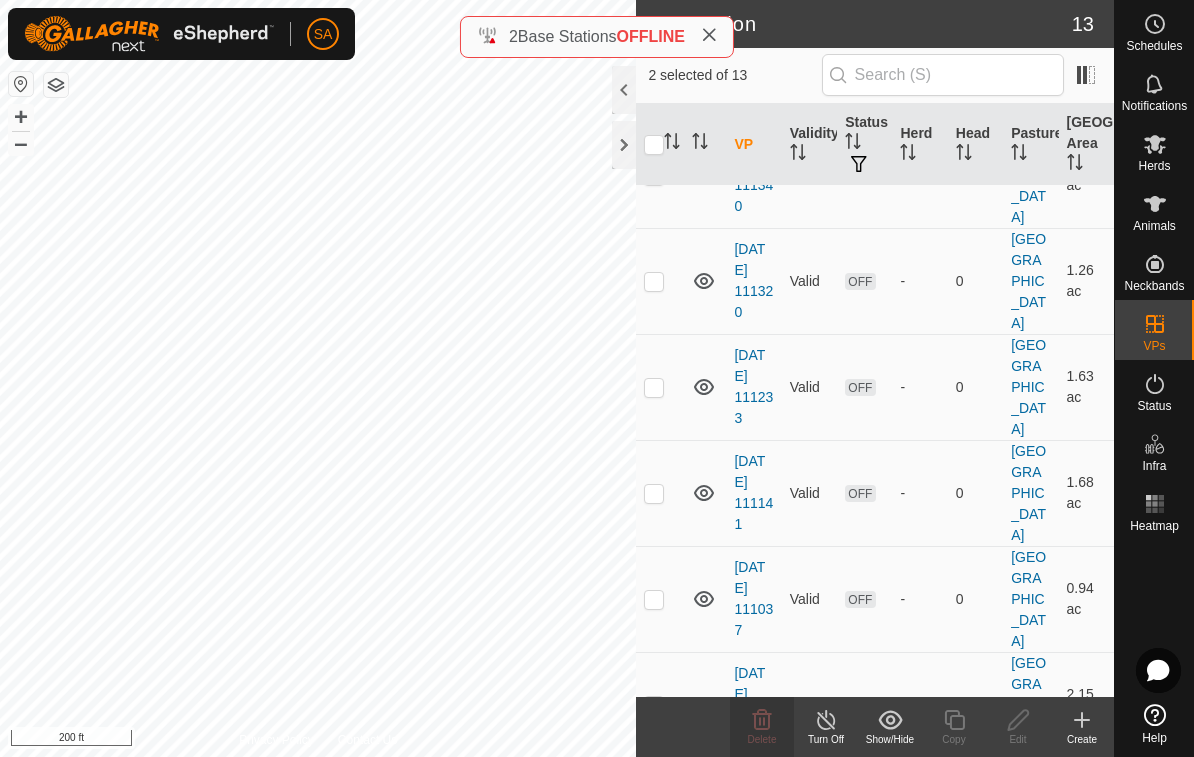 click at bounding box center [654, 917] 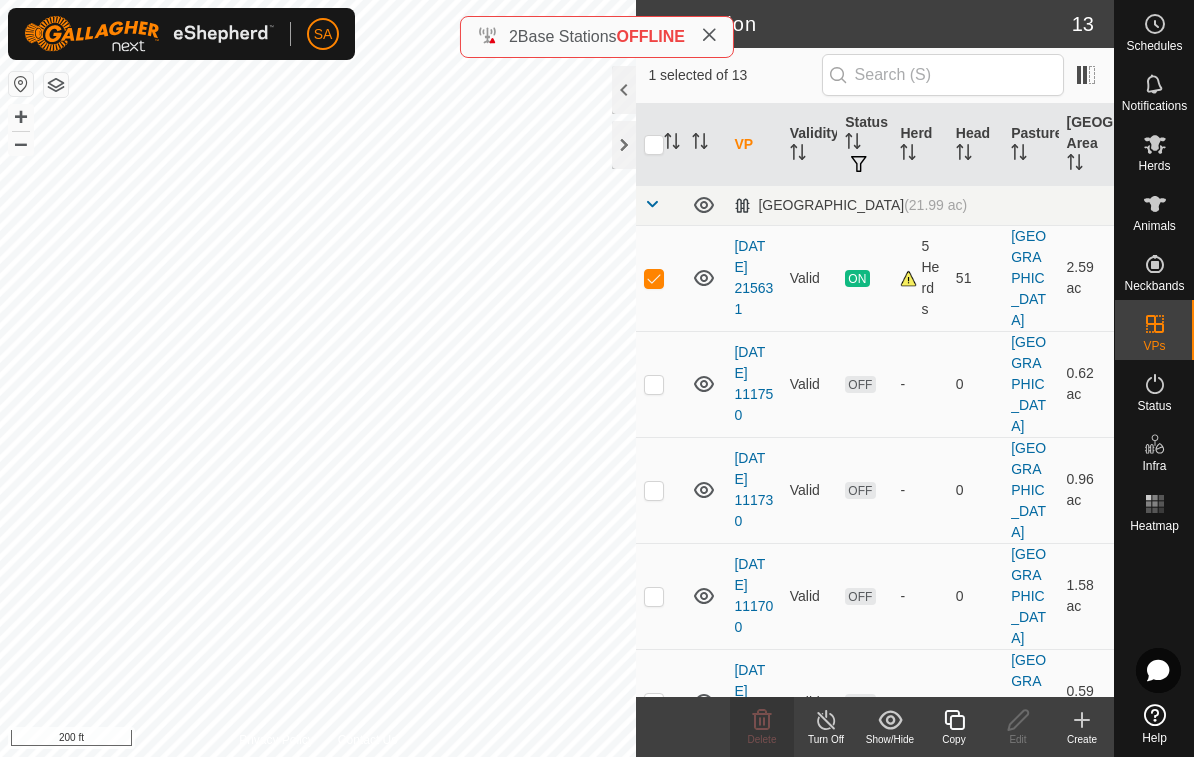 scroll, scrollTop: 0, scrollLeft: 0, axis: both 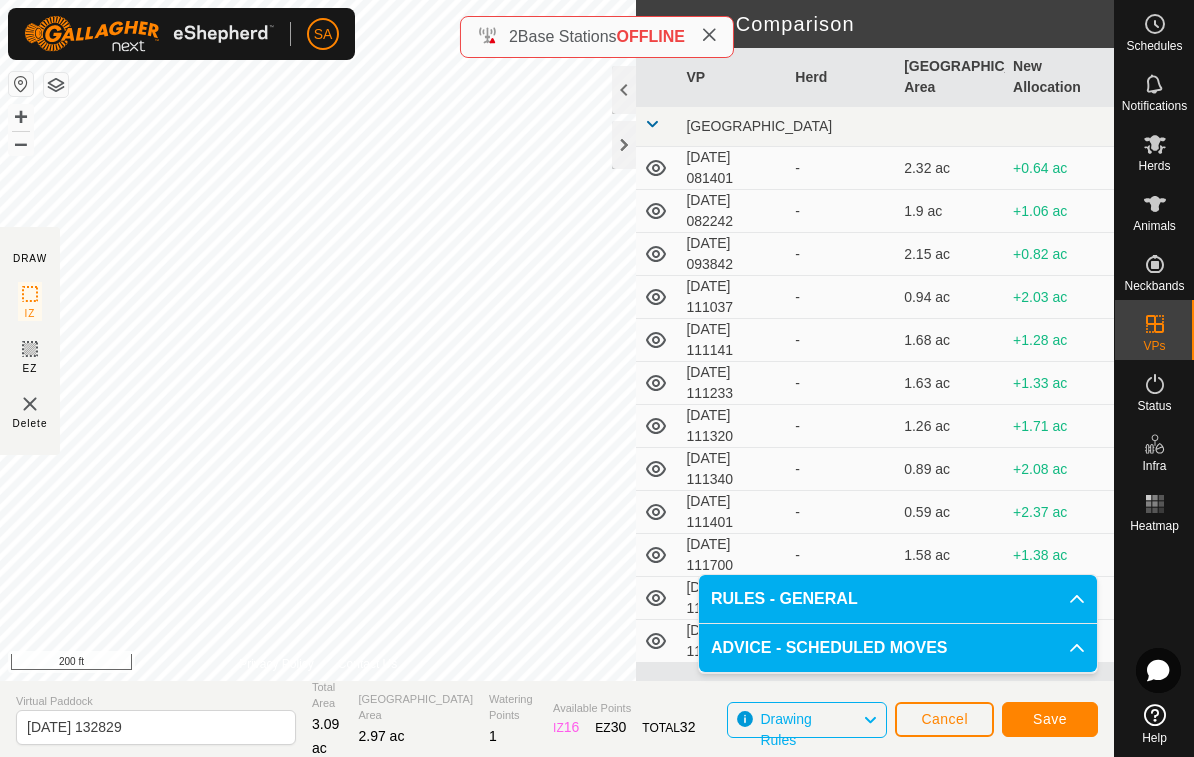 click on "Save" 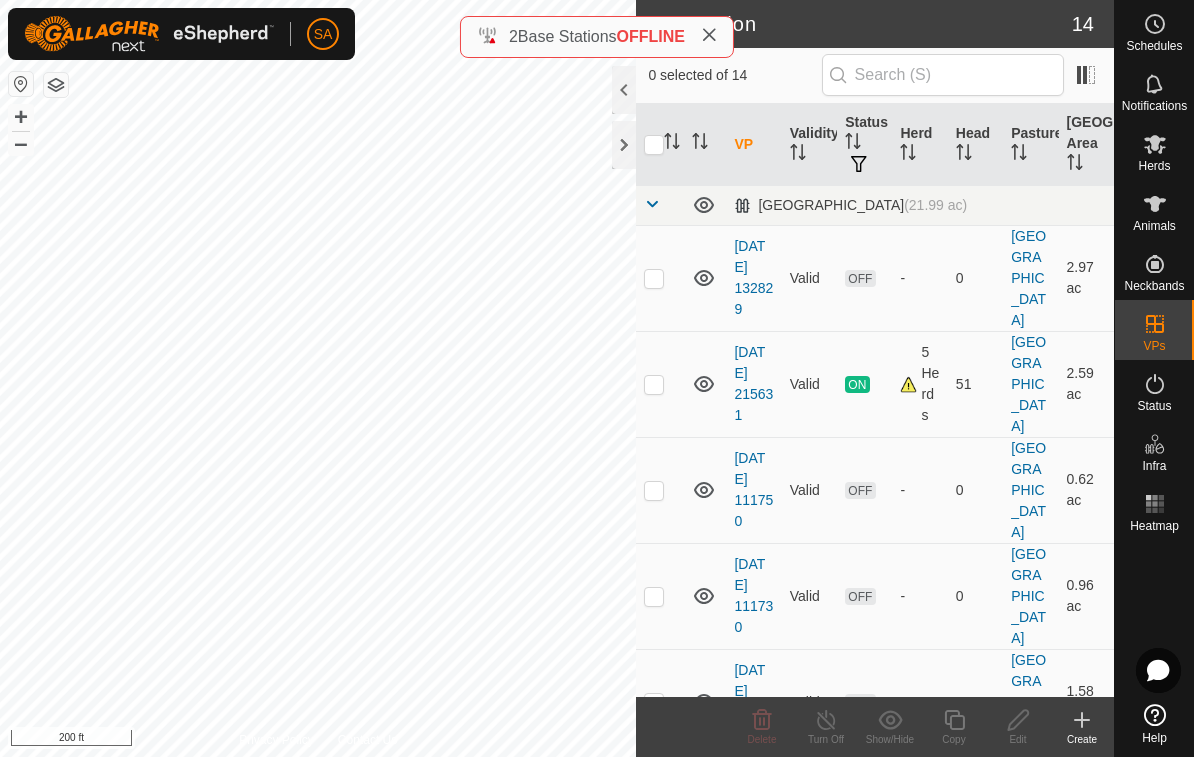 click at bounding box center (660, 278) 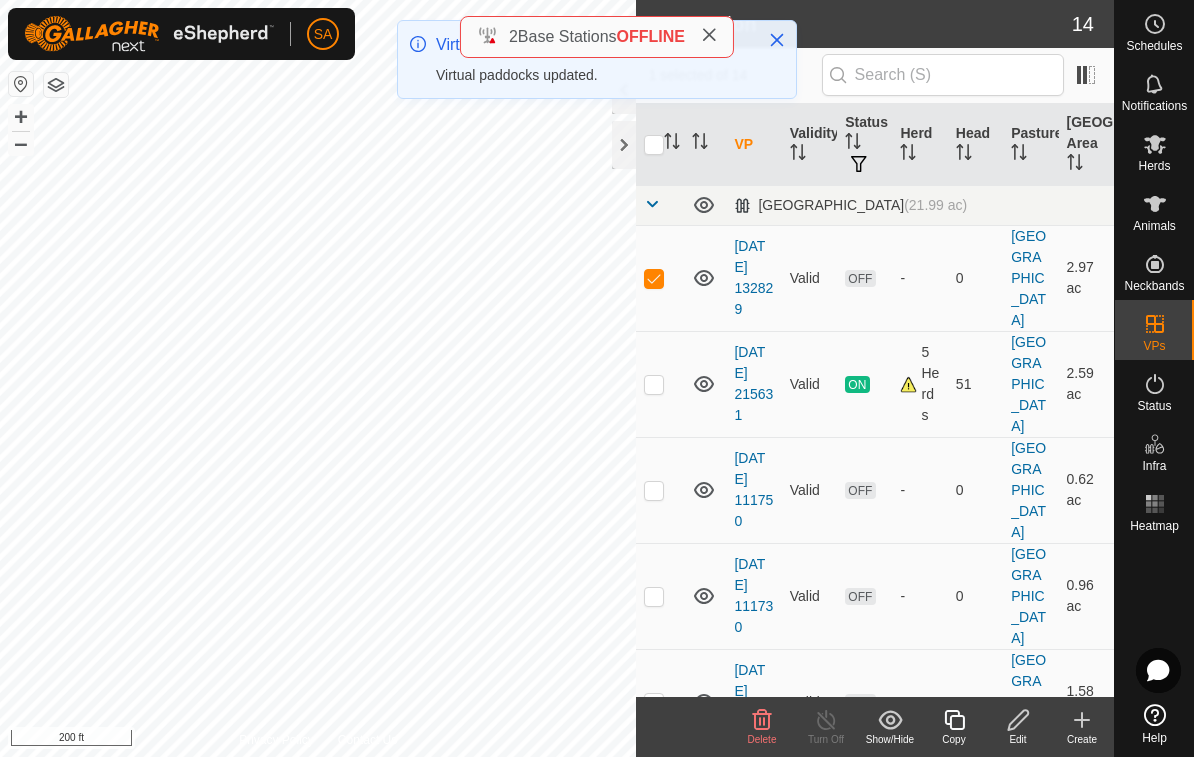 click 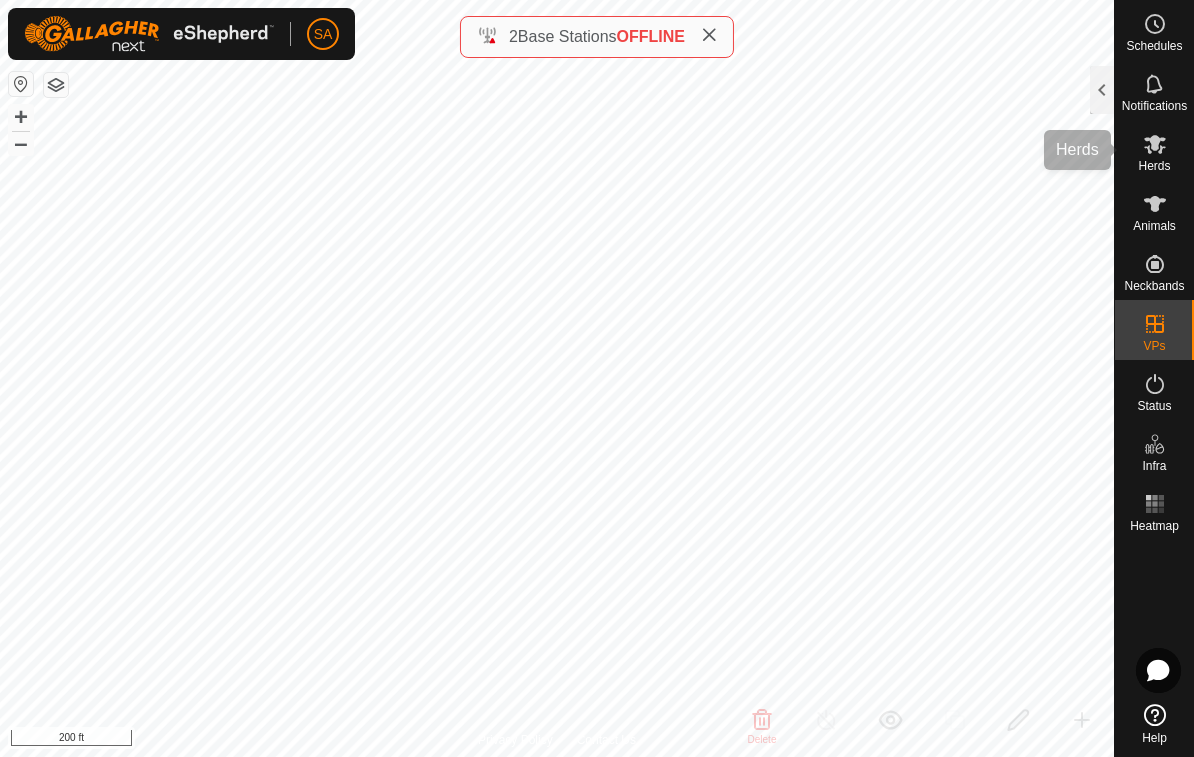 click at bounding box center (1155, 144) 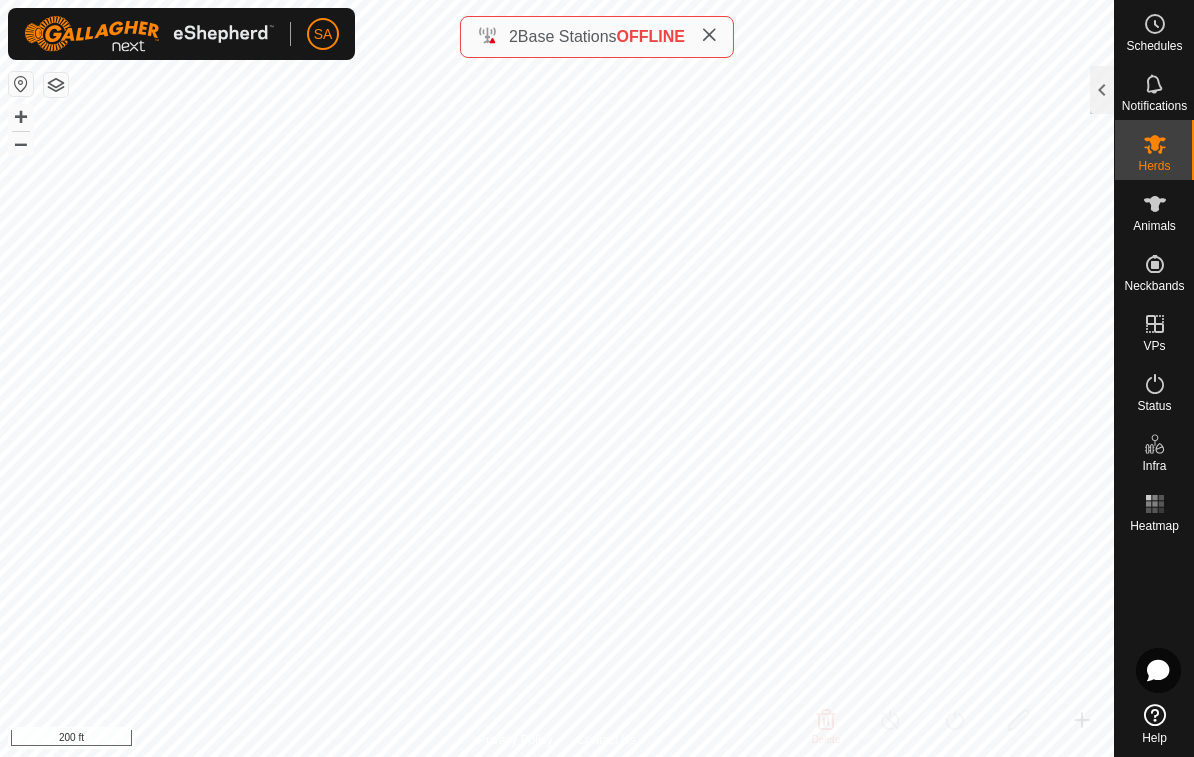 click 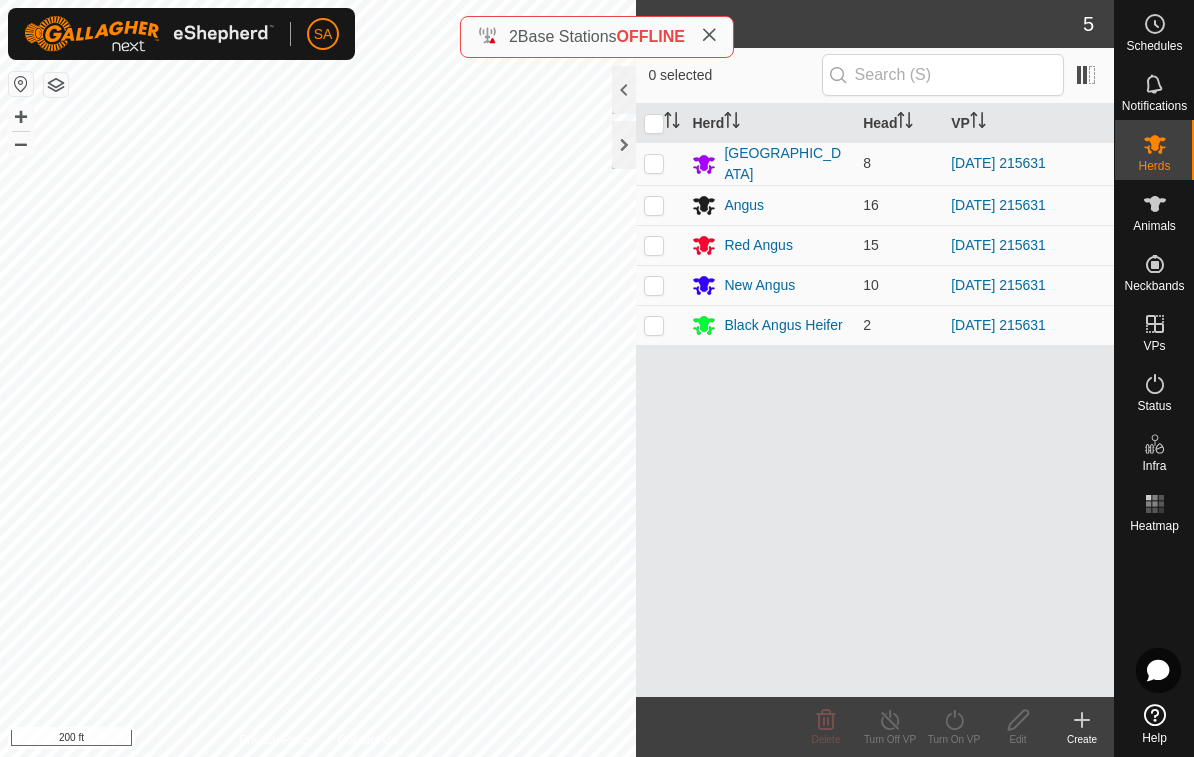 click at bounding box center (654, 124) 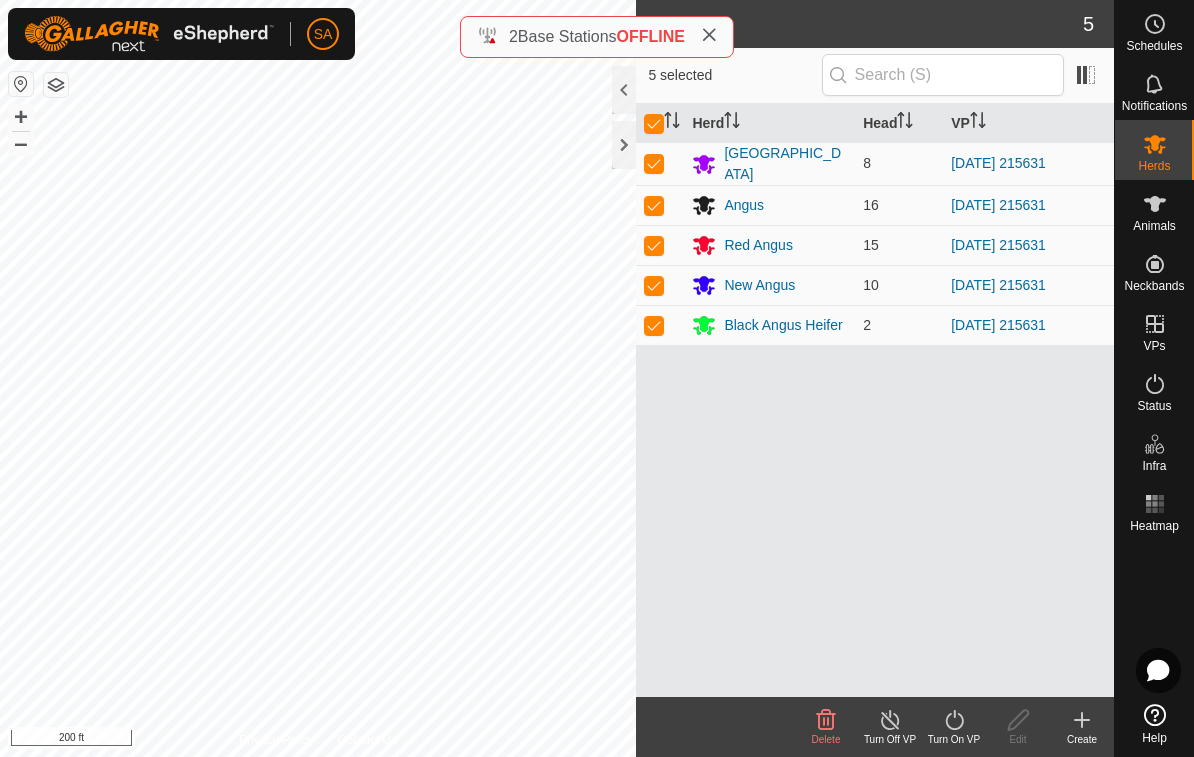 click 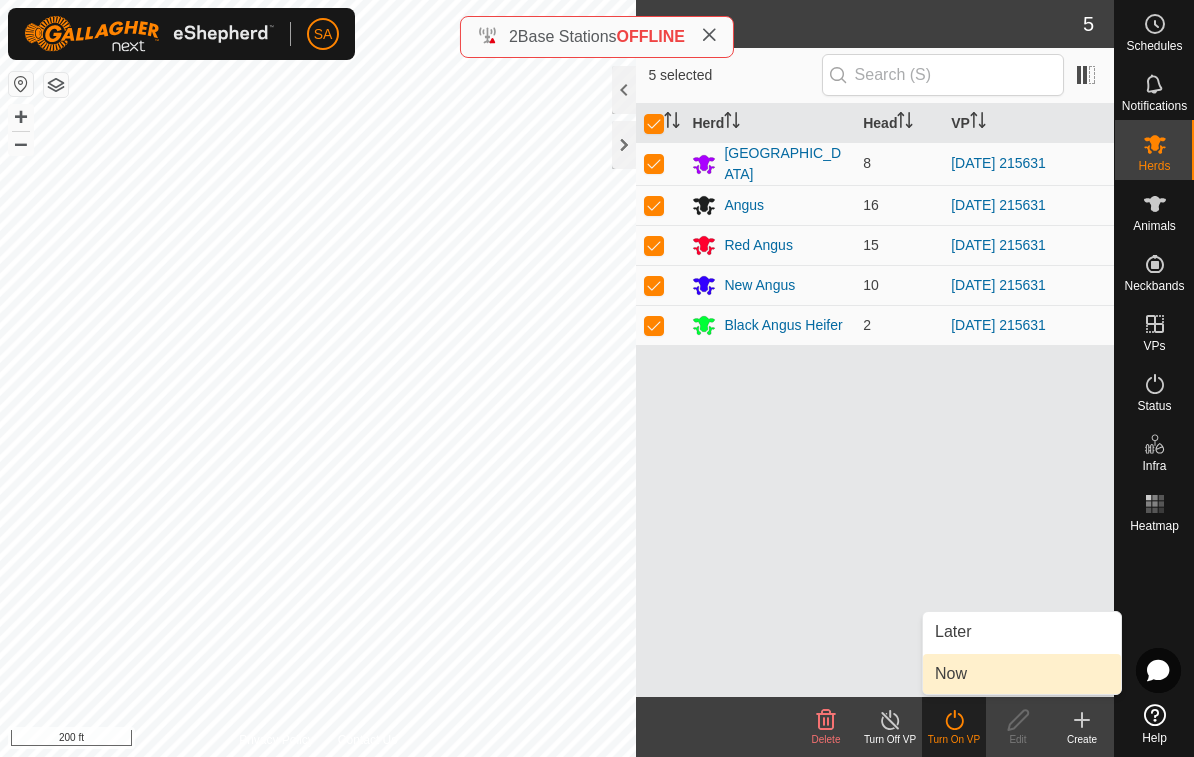 click on "Now" at bounding box center (1022, 674) 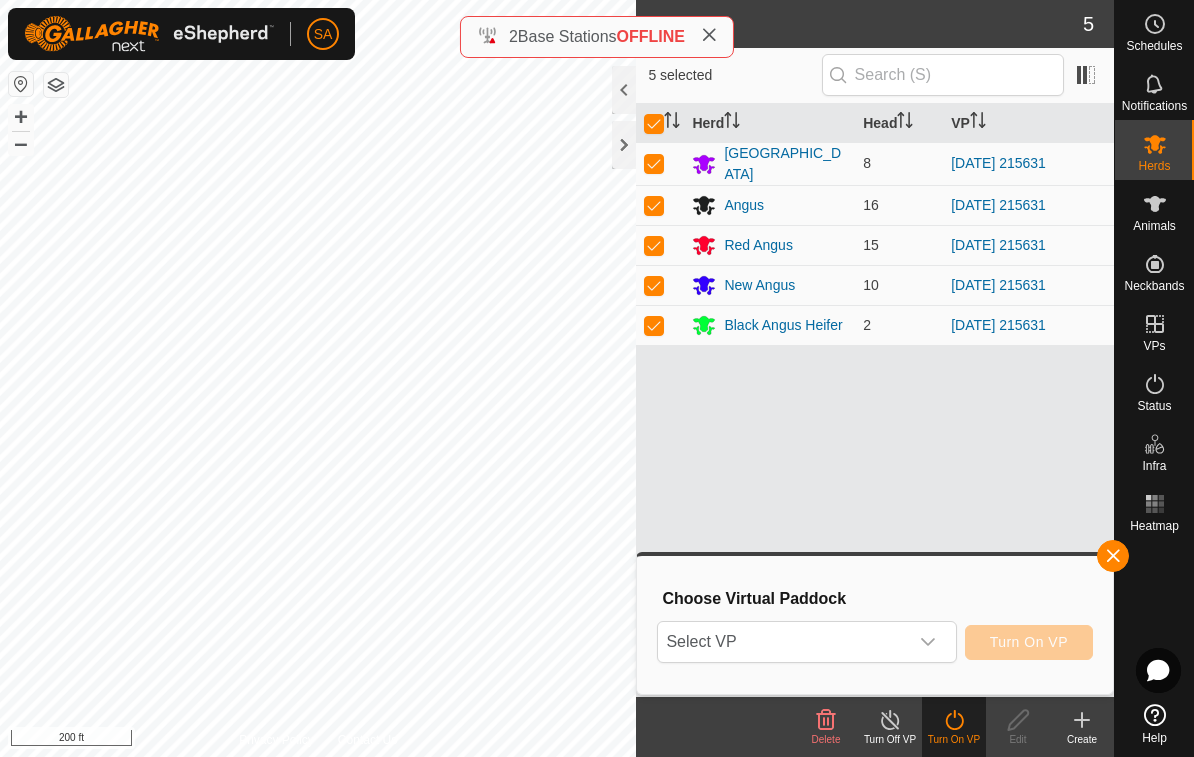 click at bounding box center (928, 642) 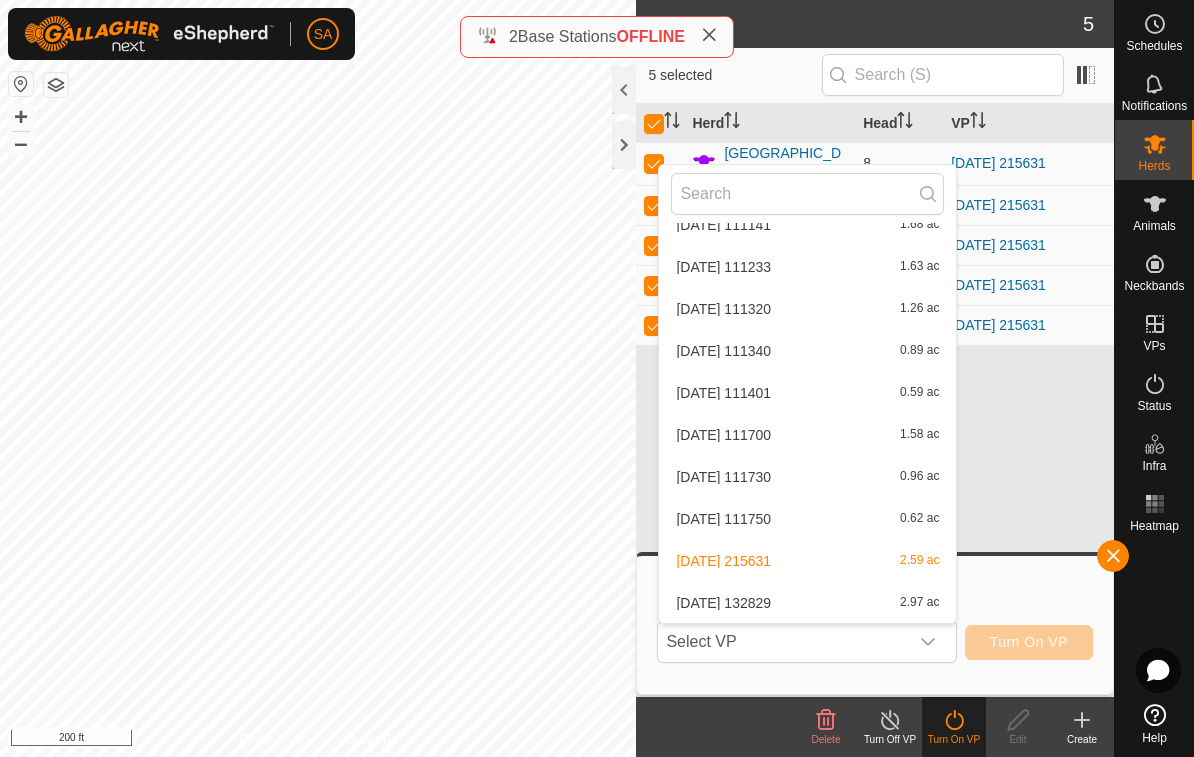 scroll, scrollTop: 232, scrollLeft: 0, axis: vertical 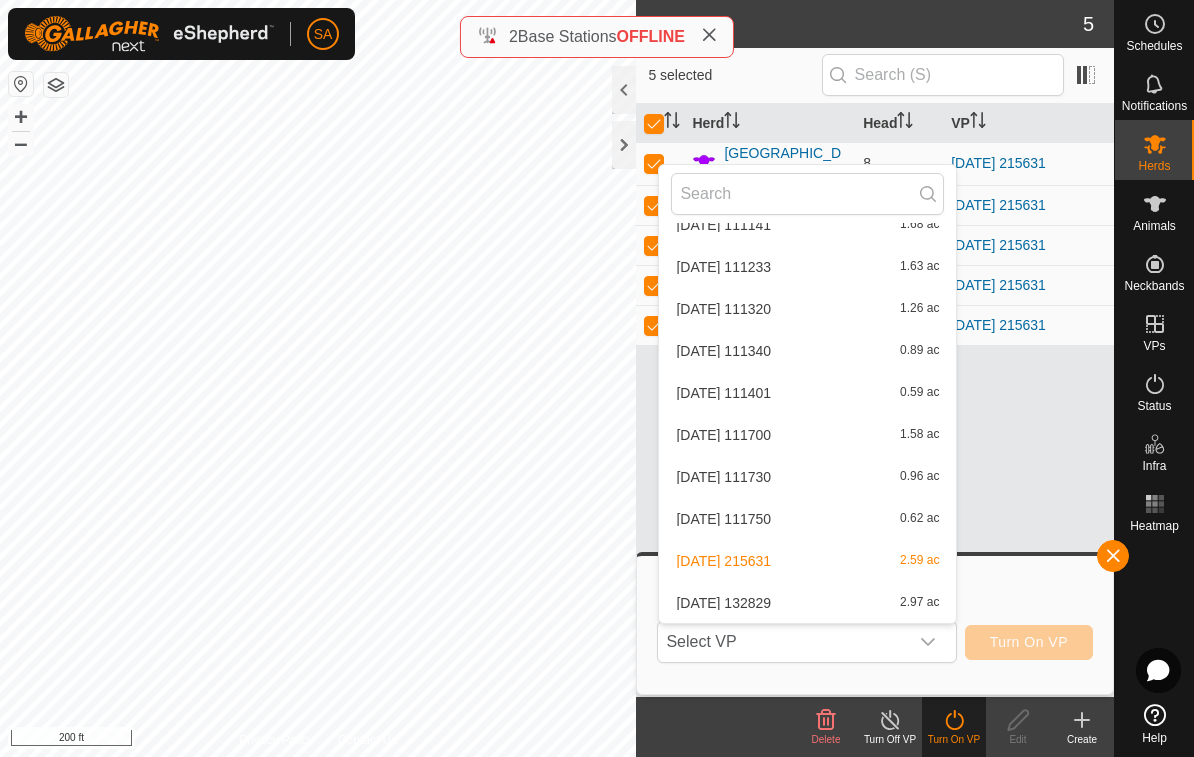 click on "[DATE] 132829  2.97 ac" at bounding box center [807, 603] 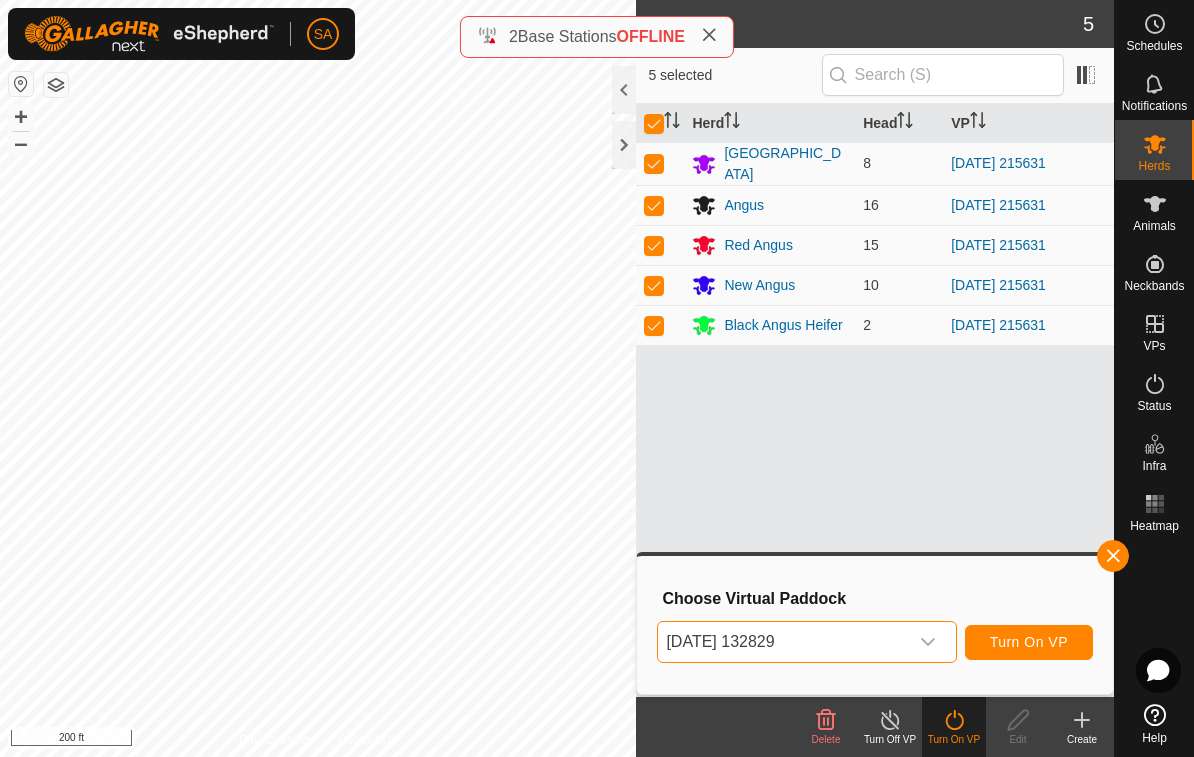 click on "Turn On VP" at bounding box center [1029, 642] 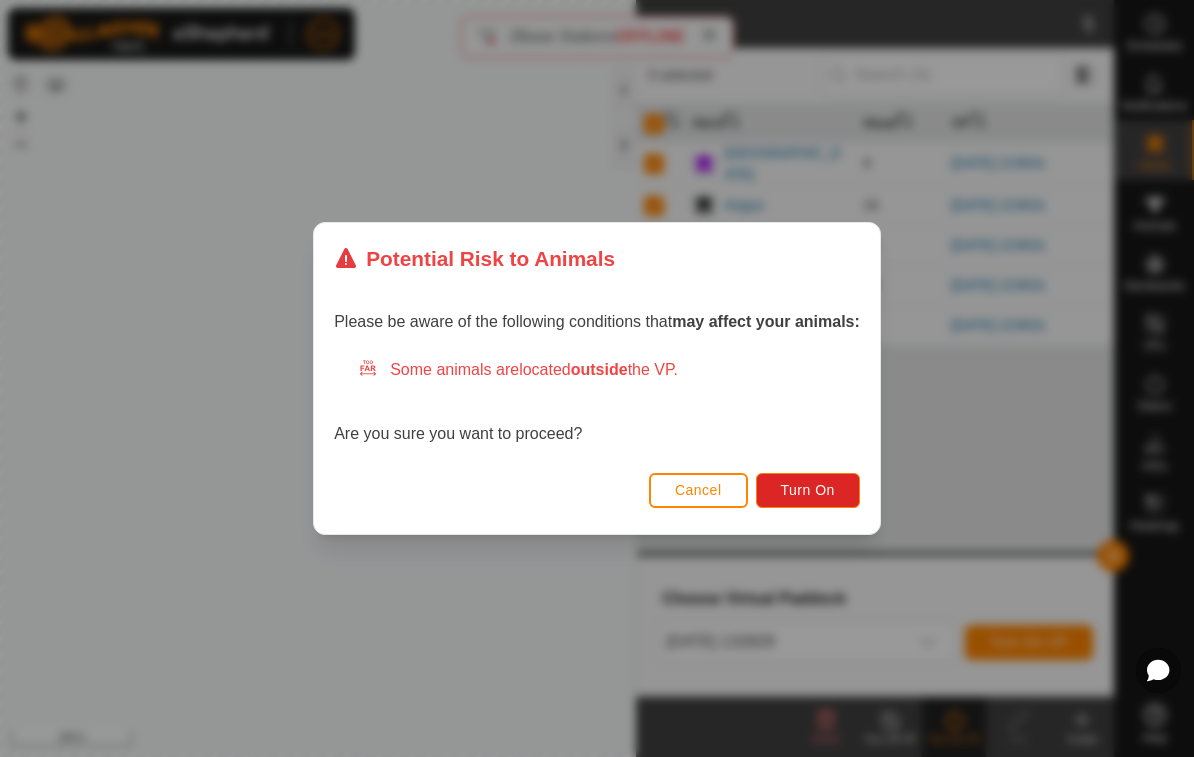 click on "Turn On" at bounding box center [808, 490] 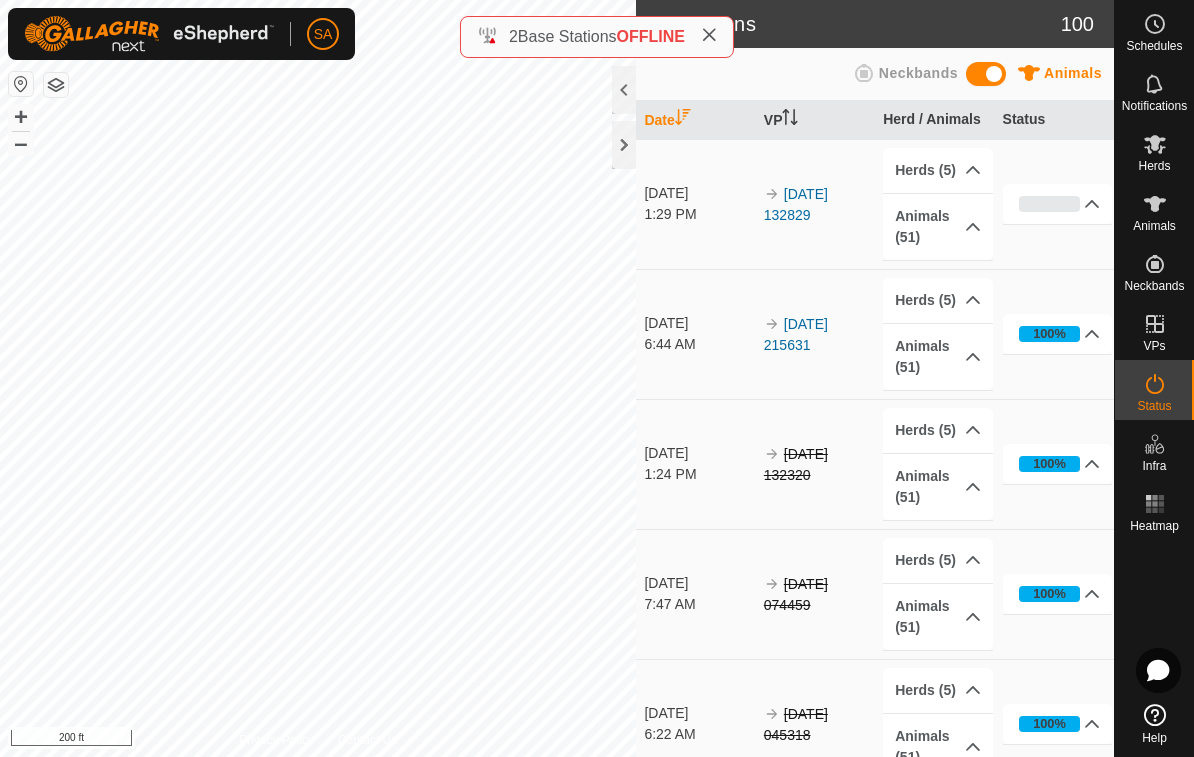 click 